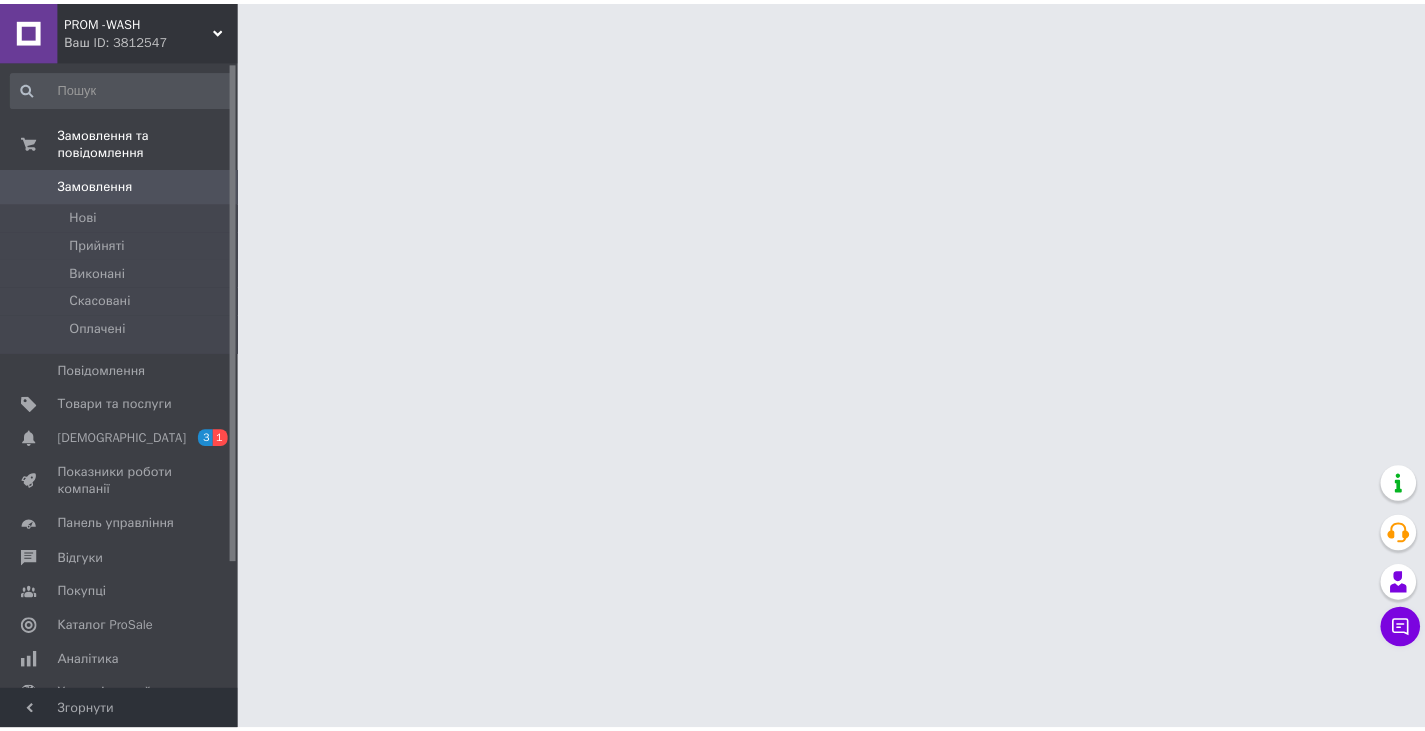 scroll, scrollTop: 0, scrollLeft: 0, axis: both 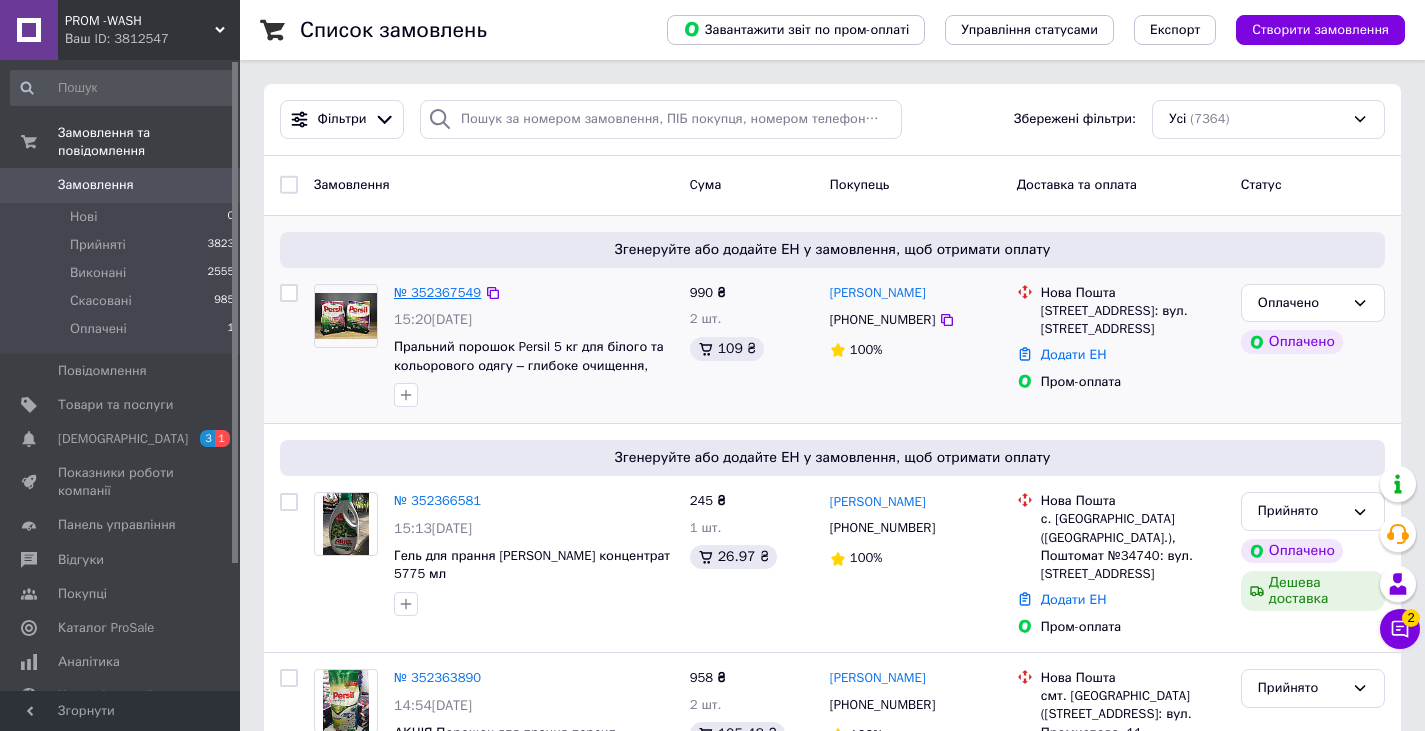 click on "№ 352367549" at bounding box center [437, 292] 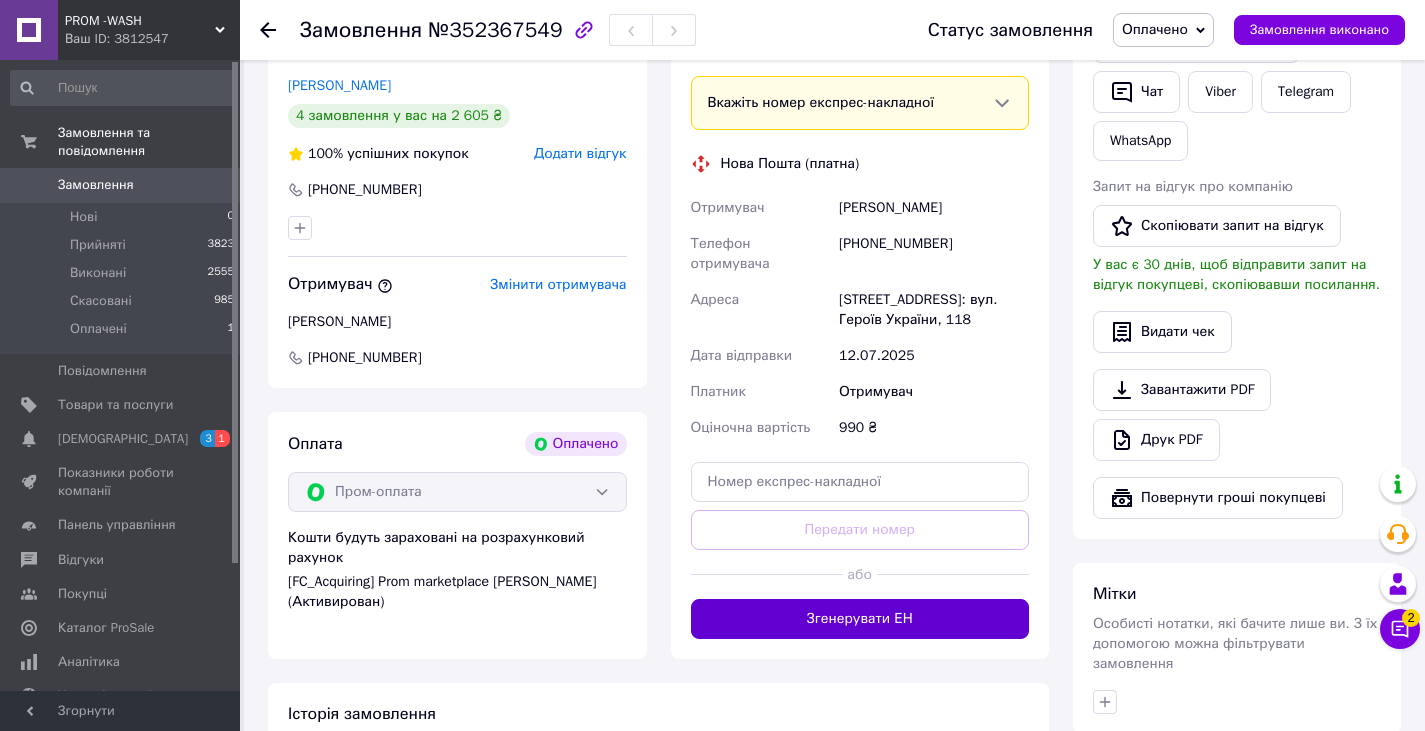 scroll, scrollTop: 600, scrollLeft: 0, axis: vertical 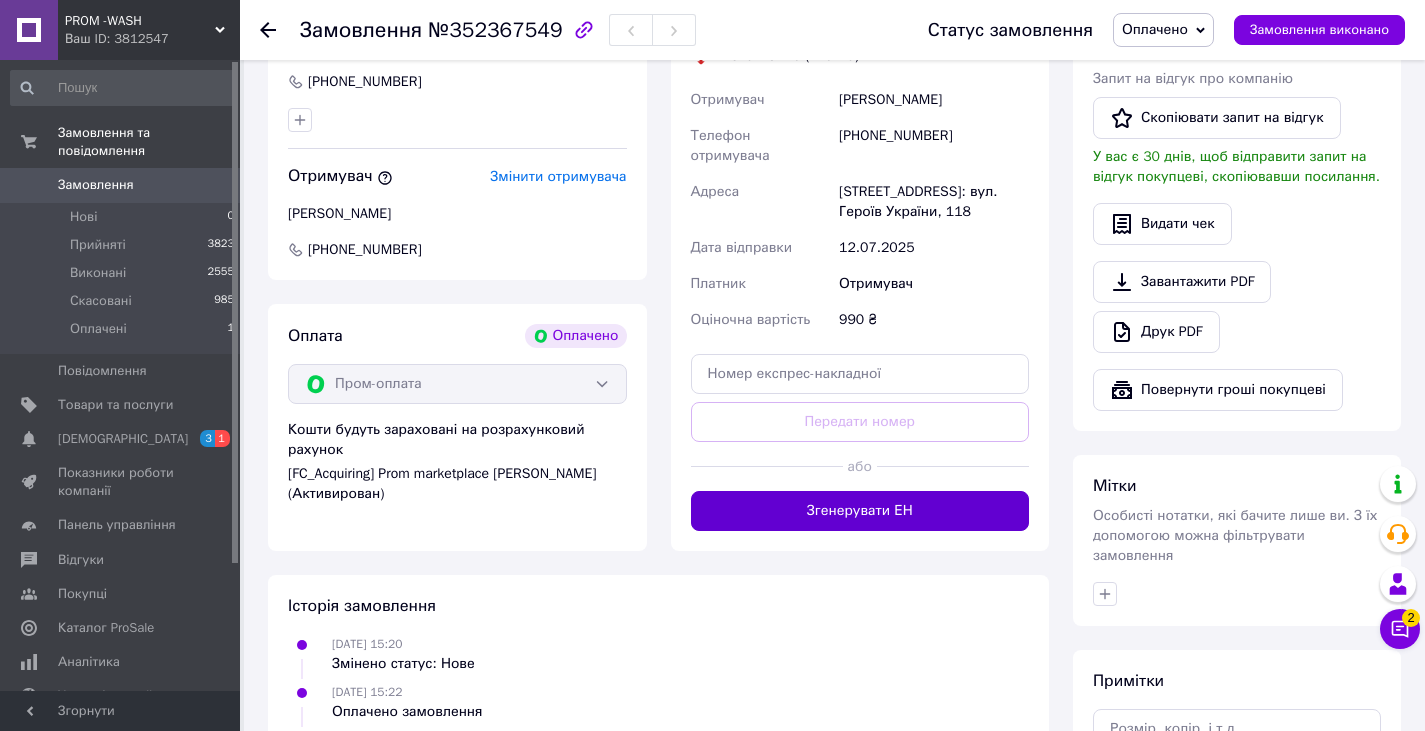 click on "Згенерувати ЕН" at bounding box center [860, 511] 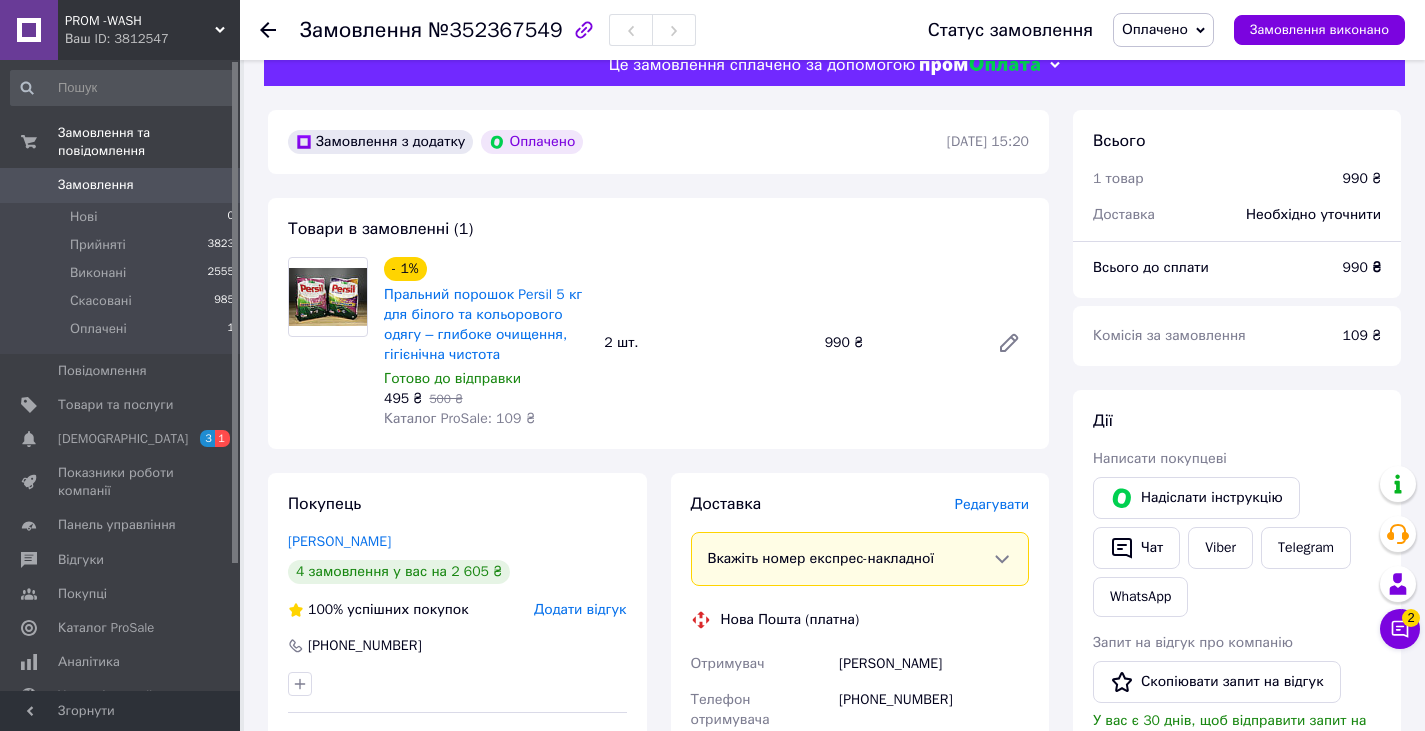scroll, scrollTop: 0, scrollLeft: 0, axis: both 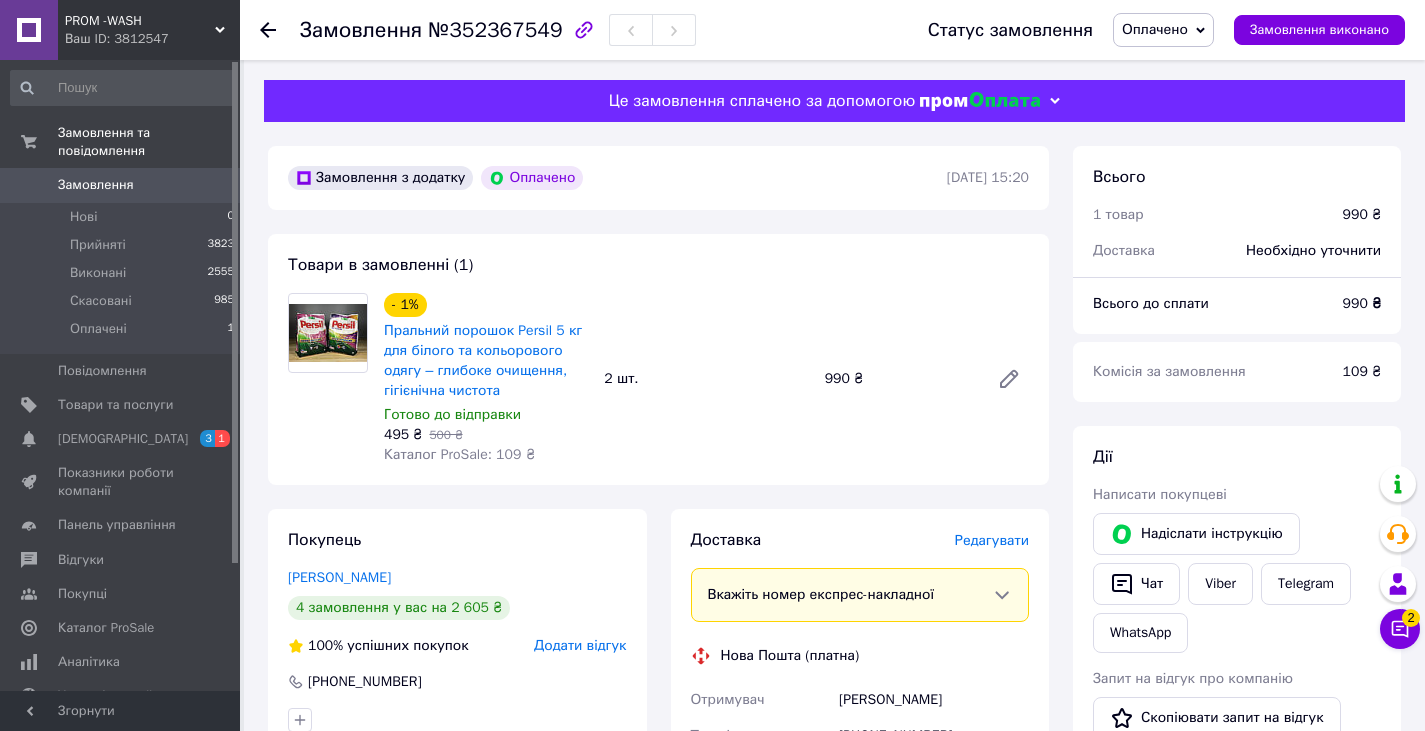click on "Оплачено" at bounding box center (1155, 29) 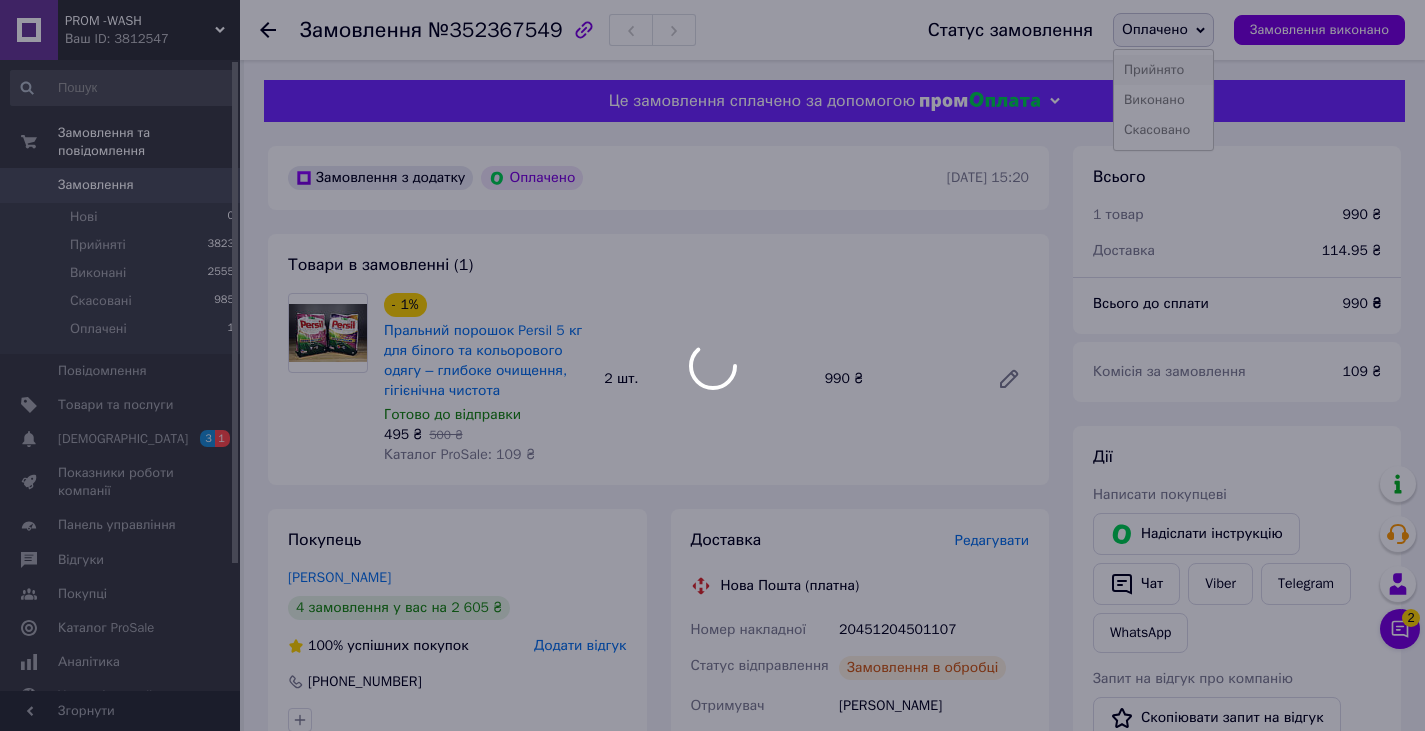 click on "Прийнято" at bounding box center [1163, 70] 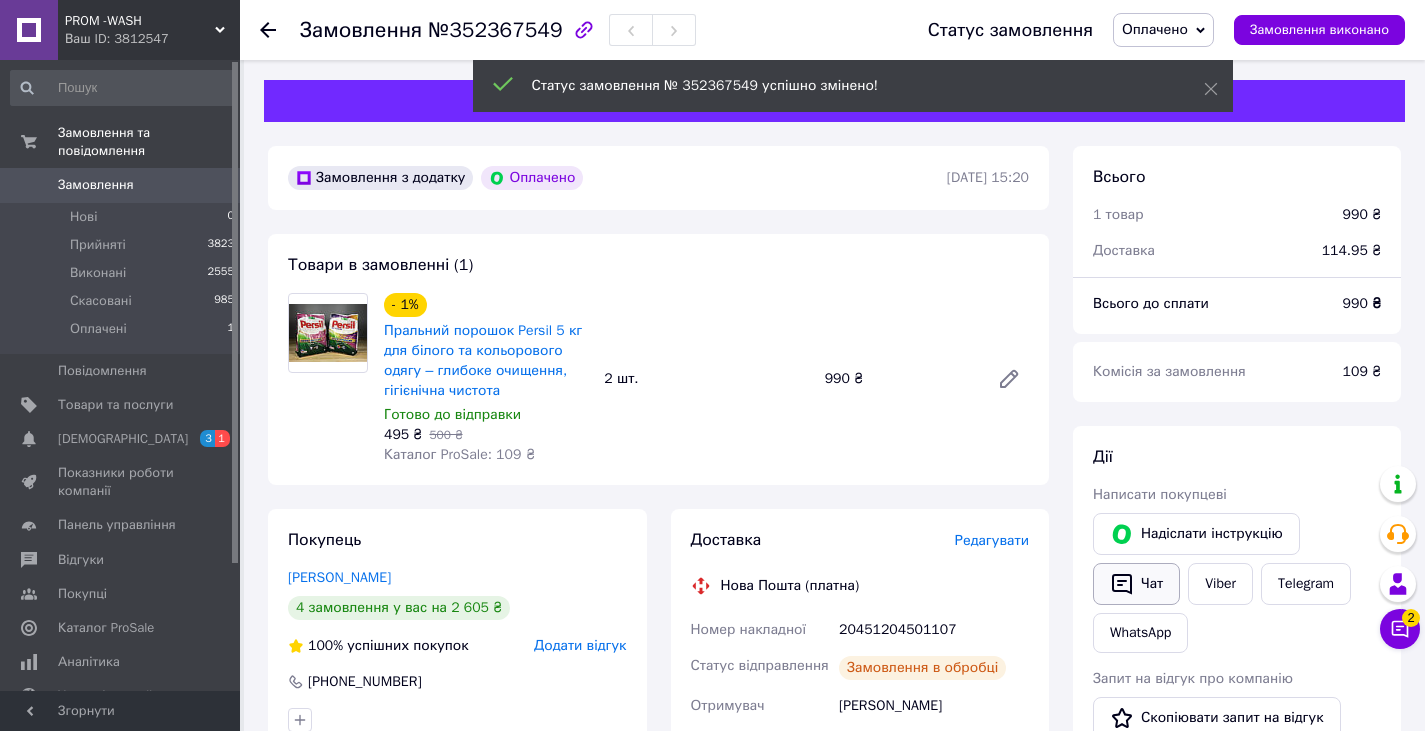 click on "Чат" at bounding box center (1136, 584) 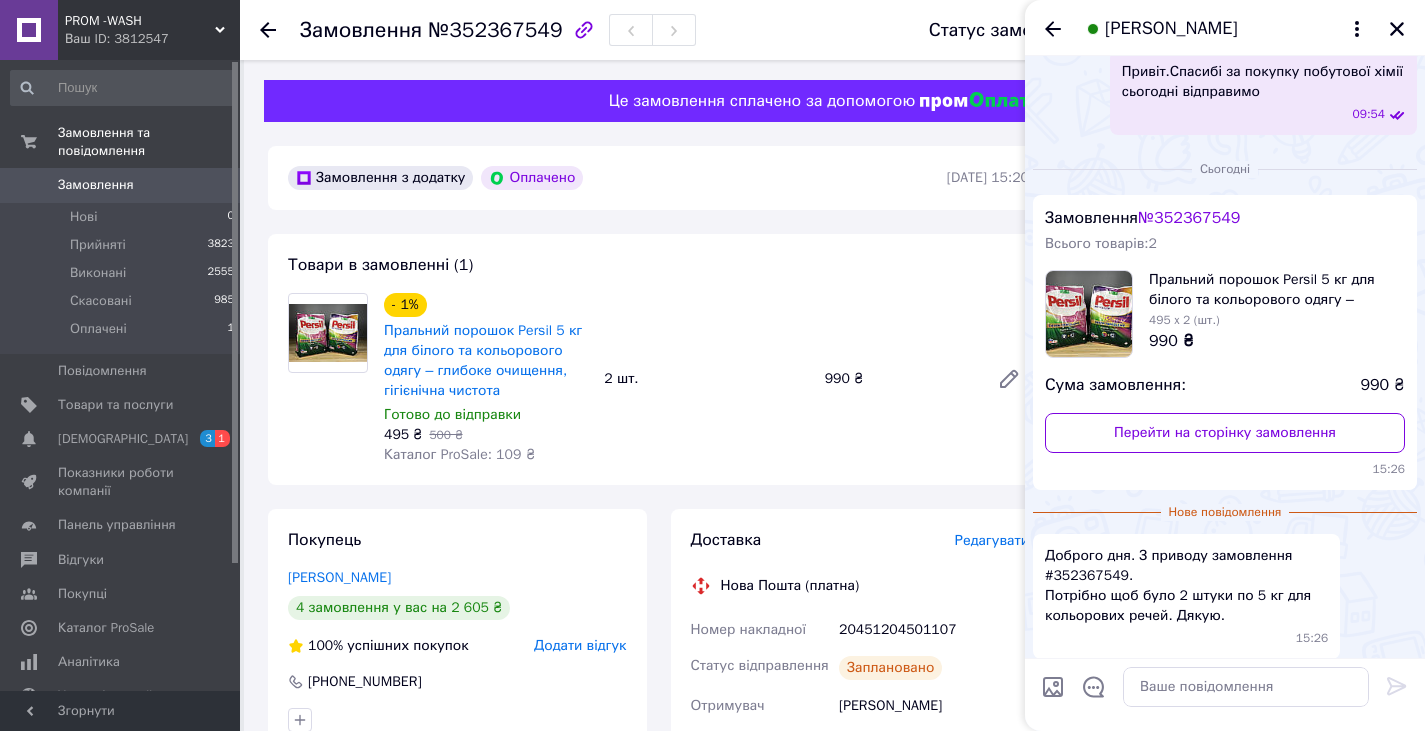 scroll, scrollTop: 1357, scrollLeft: 0, axis: vertical 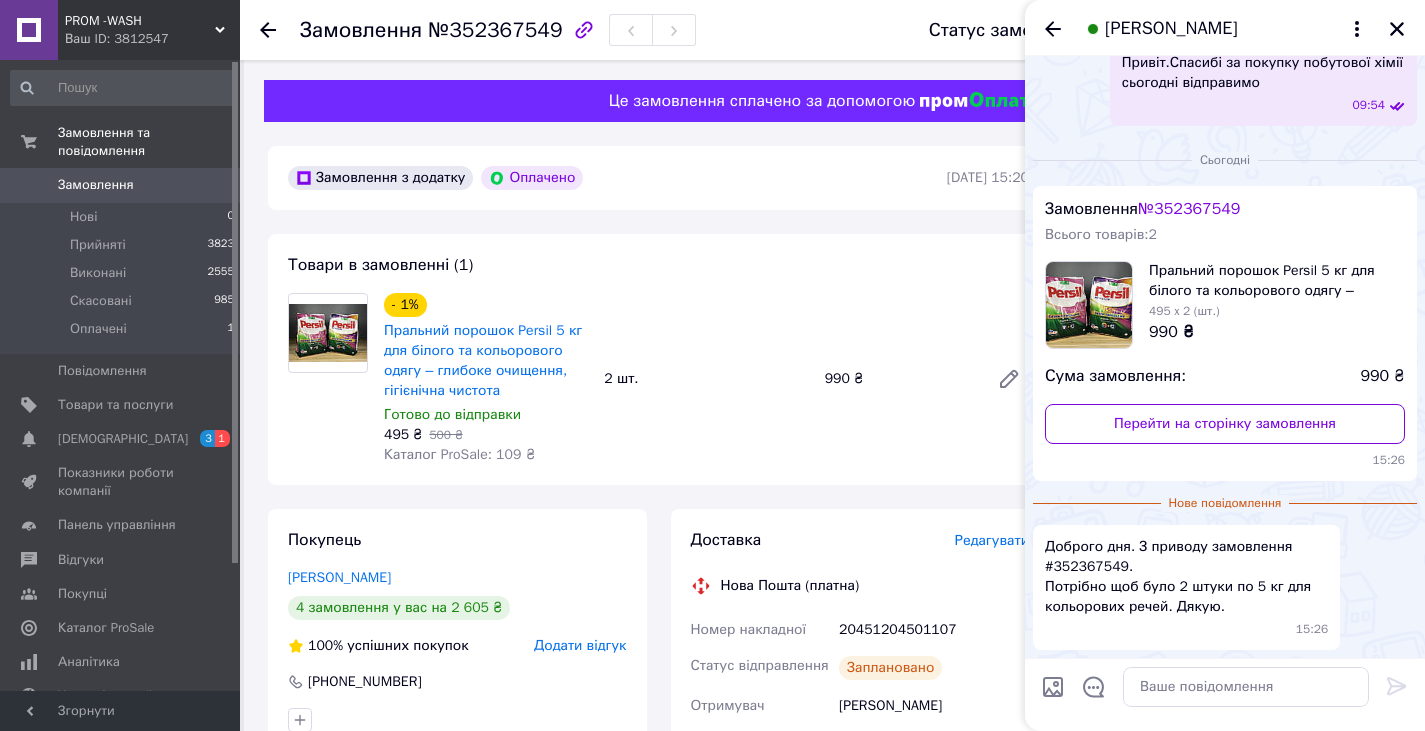drag, startPoint x: 1235, startPoint y: 706, endPoint x: 1279, endPoint y: 541, distance: 170.76591 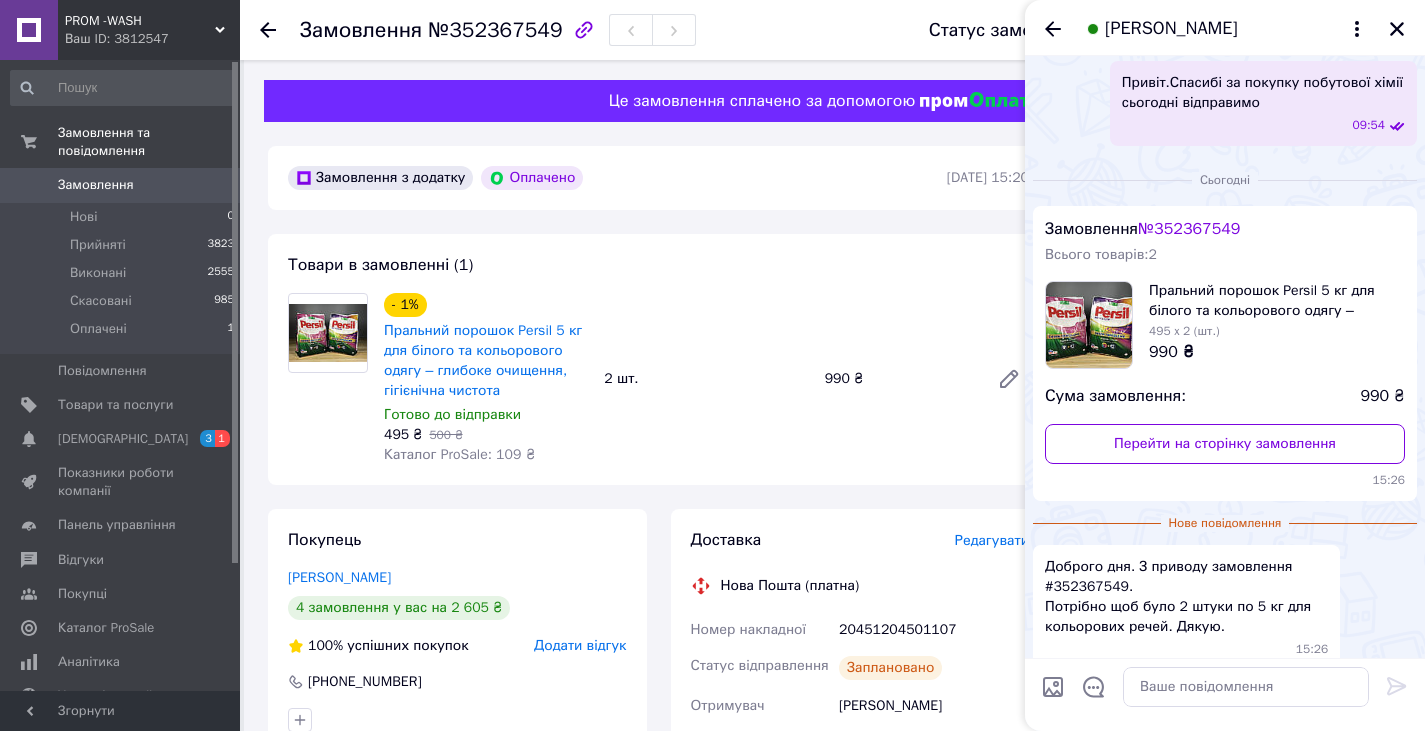 scroll, scrollTop: 1357, scrollLeft: 0, axis: vertical 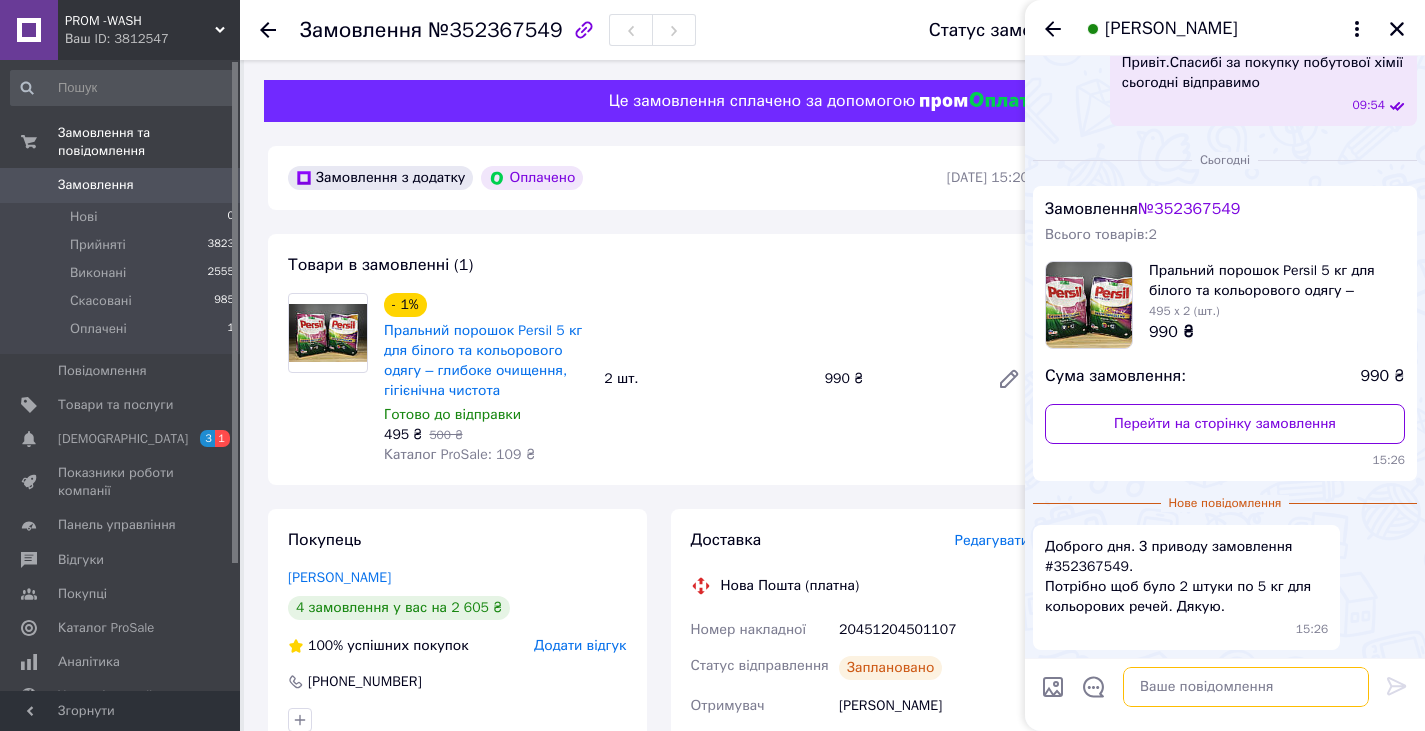 click at bounding box center [1246, 687] 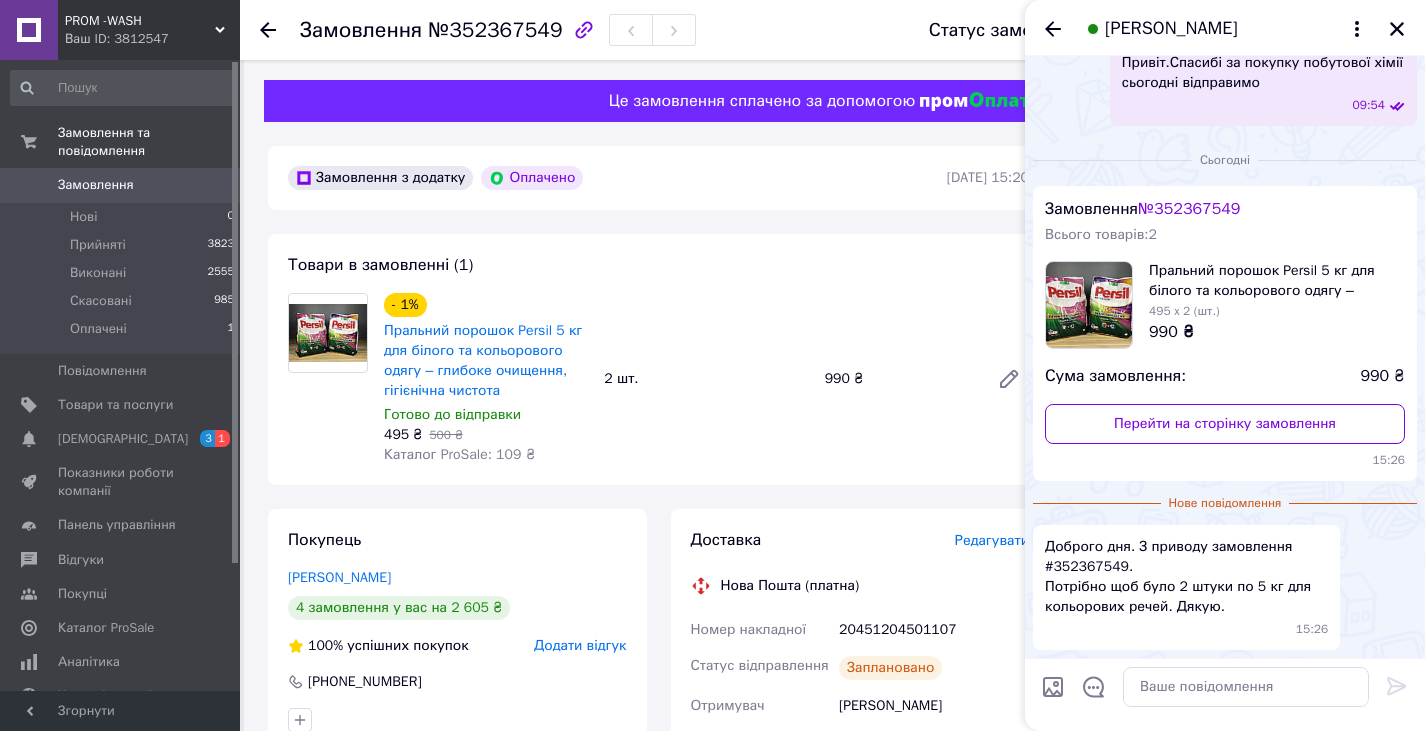 drag, startPoint x: 1195, startPoint y: 687, endPoint x: 881, endPoint y: 507, distance: 361.9337 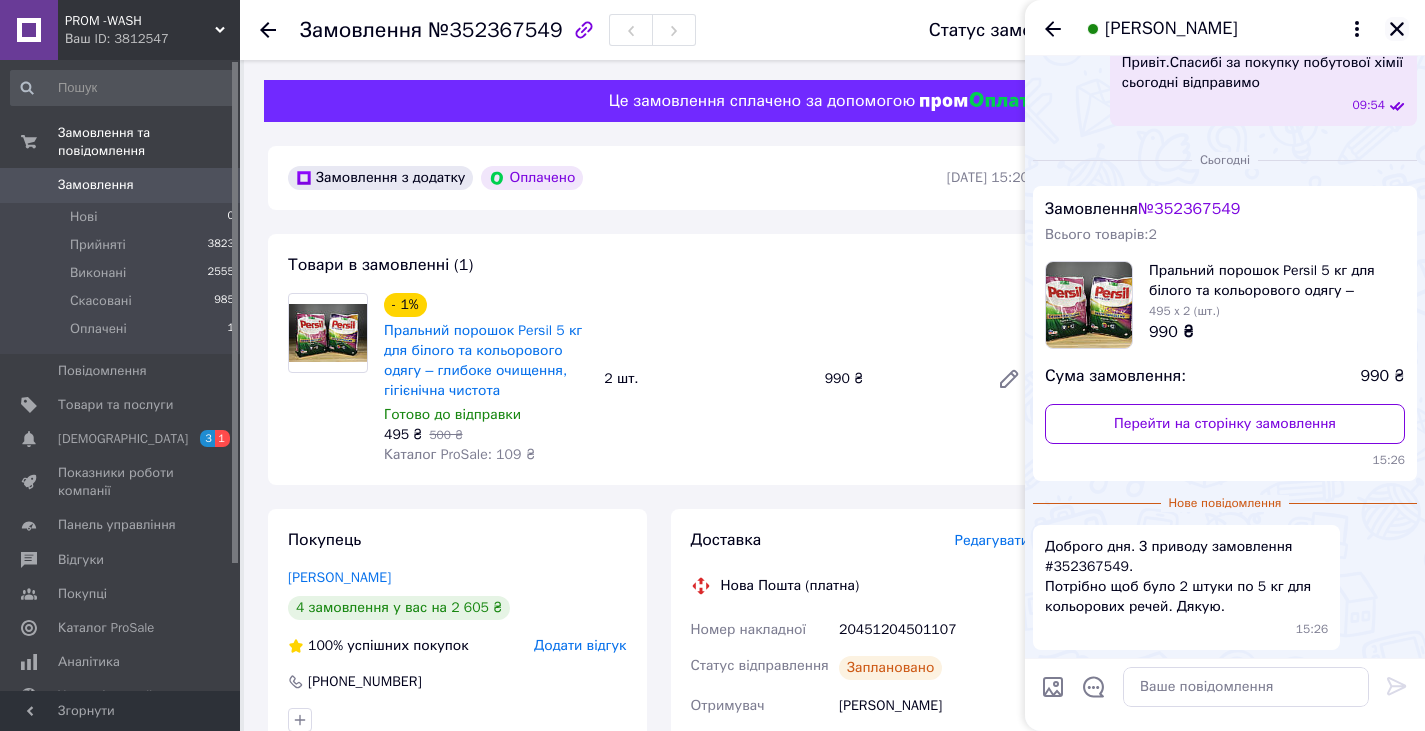 click 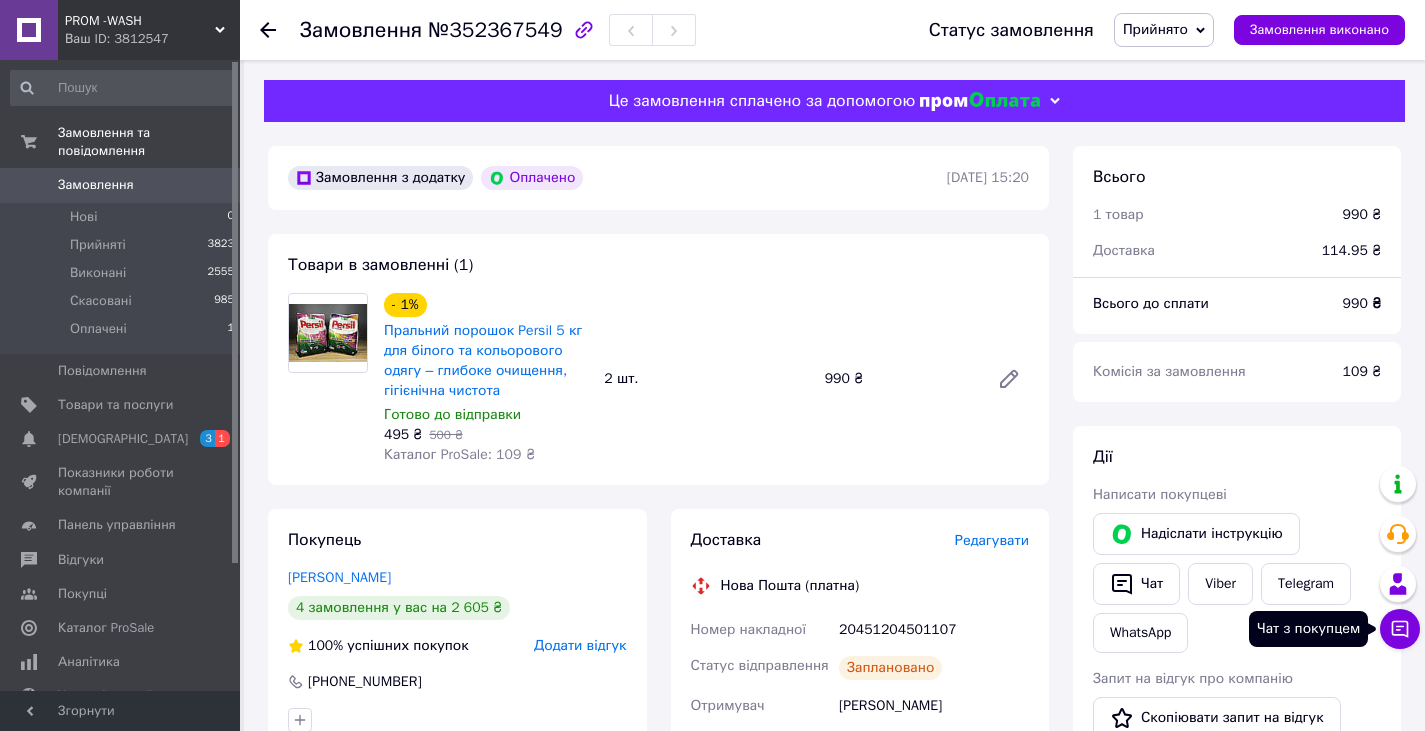 click 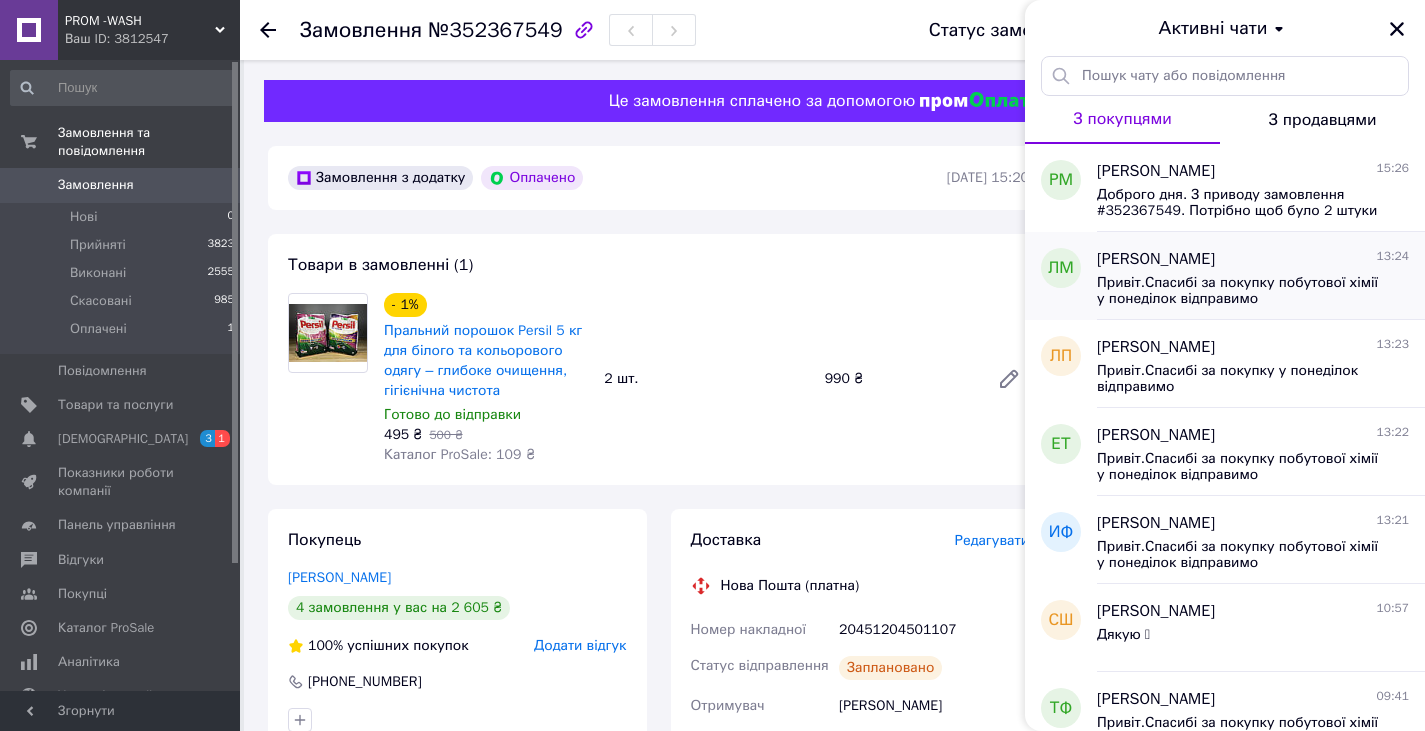 click on "Привіт.Спасибі за покупку побутової хімії у понеділок відправимо" at bounding box center (1239, 291) 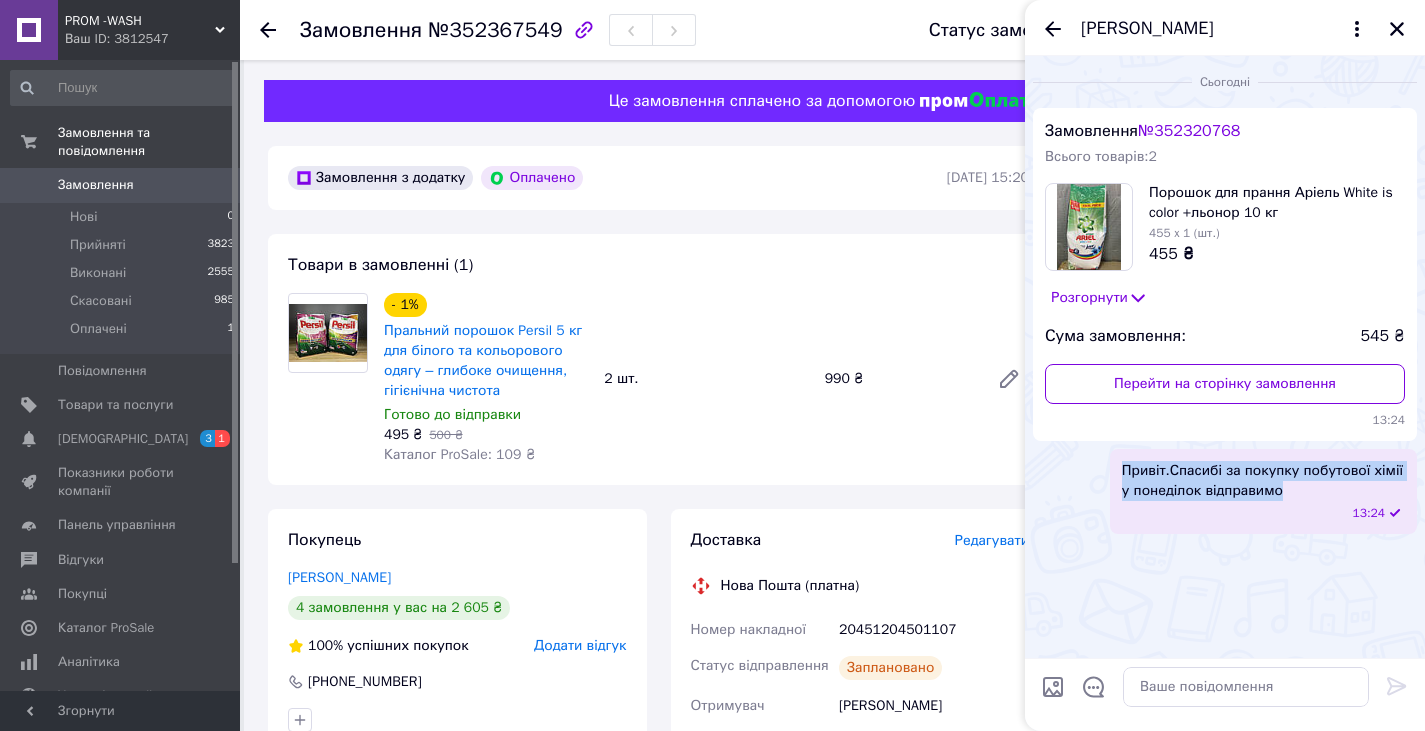 drag, startPoint x: 1119, startPoint y: 464, endPoint x: 1275, endPoint y: 489, distance: 157.99051 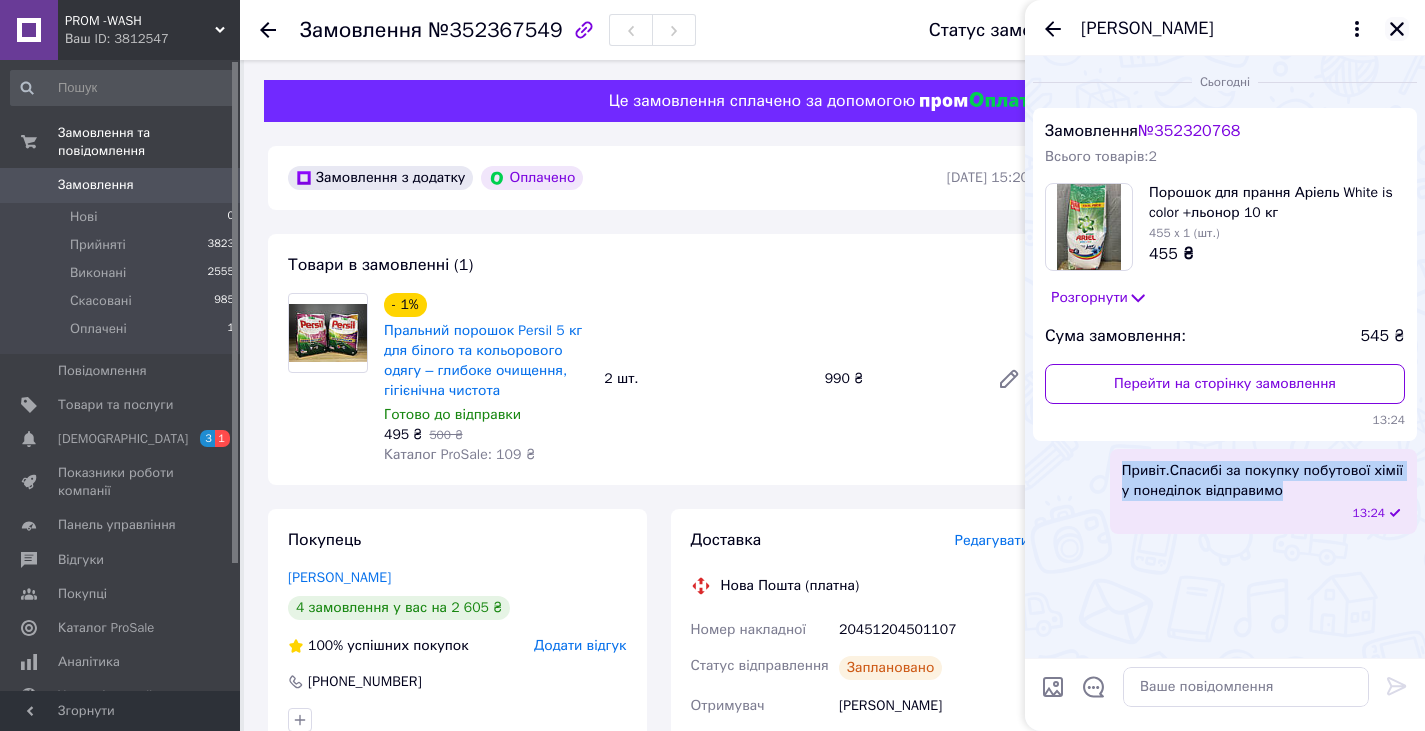 click 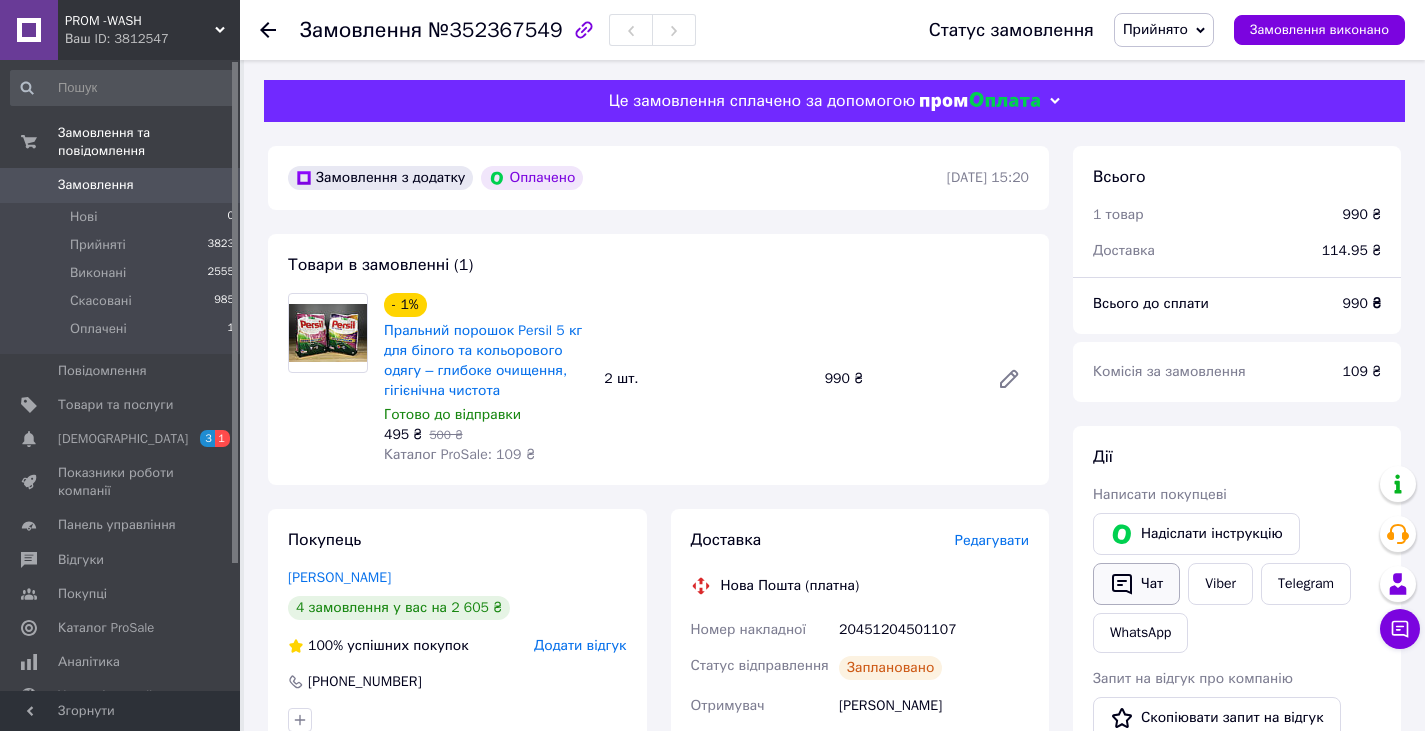 click on "Чат" at bounding box center [1136, 584] 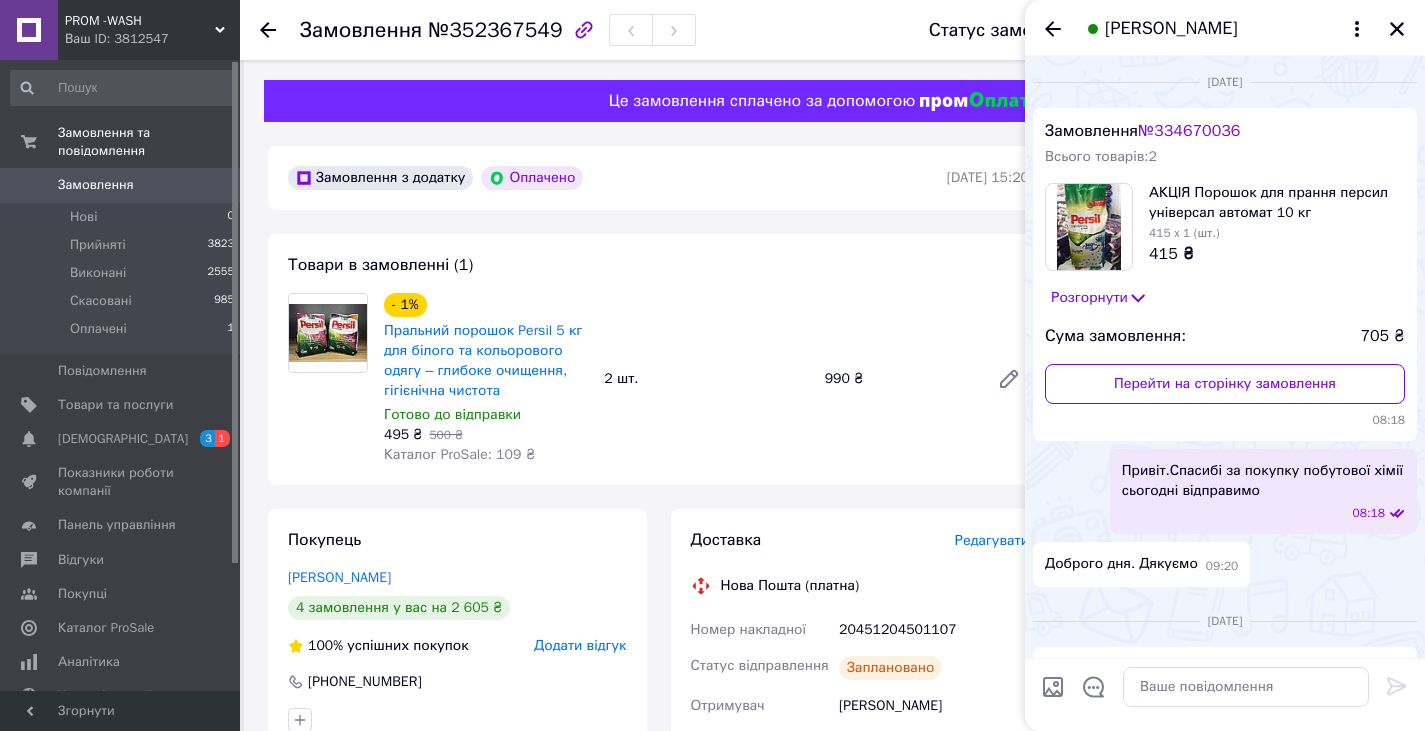 scroll, scrollTop: 1321, scrollLeft: 0, axis: vertical 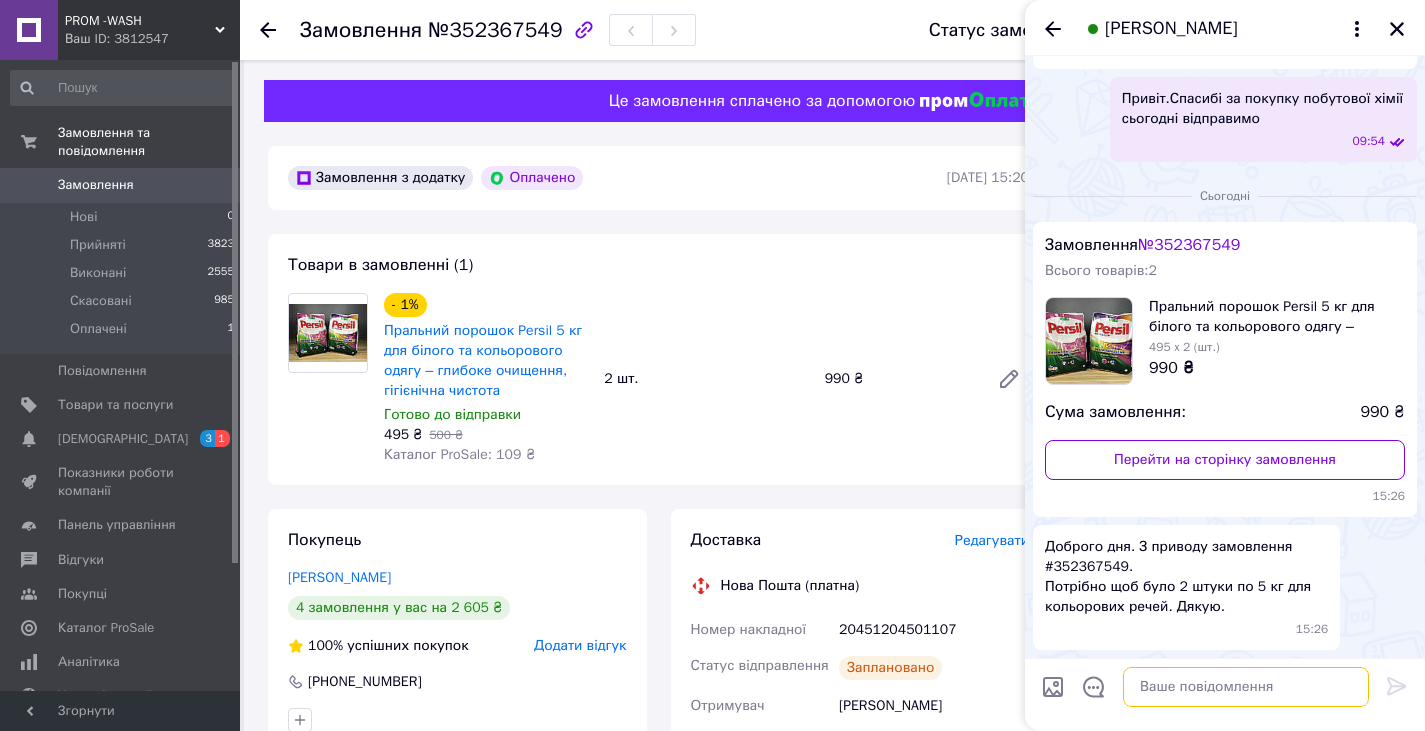 paste on "Привіт.Спасибі за покупку побутової хімії у понеділок відправимо" 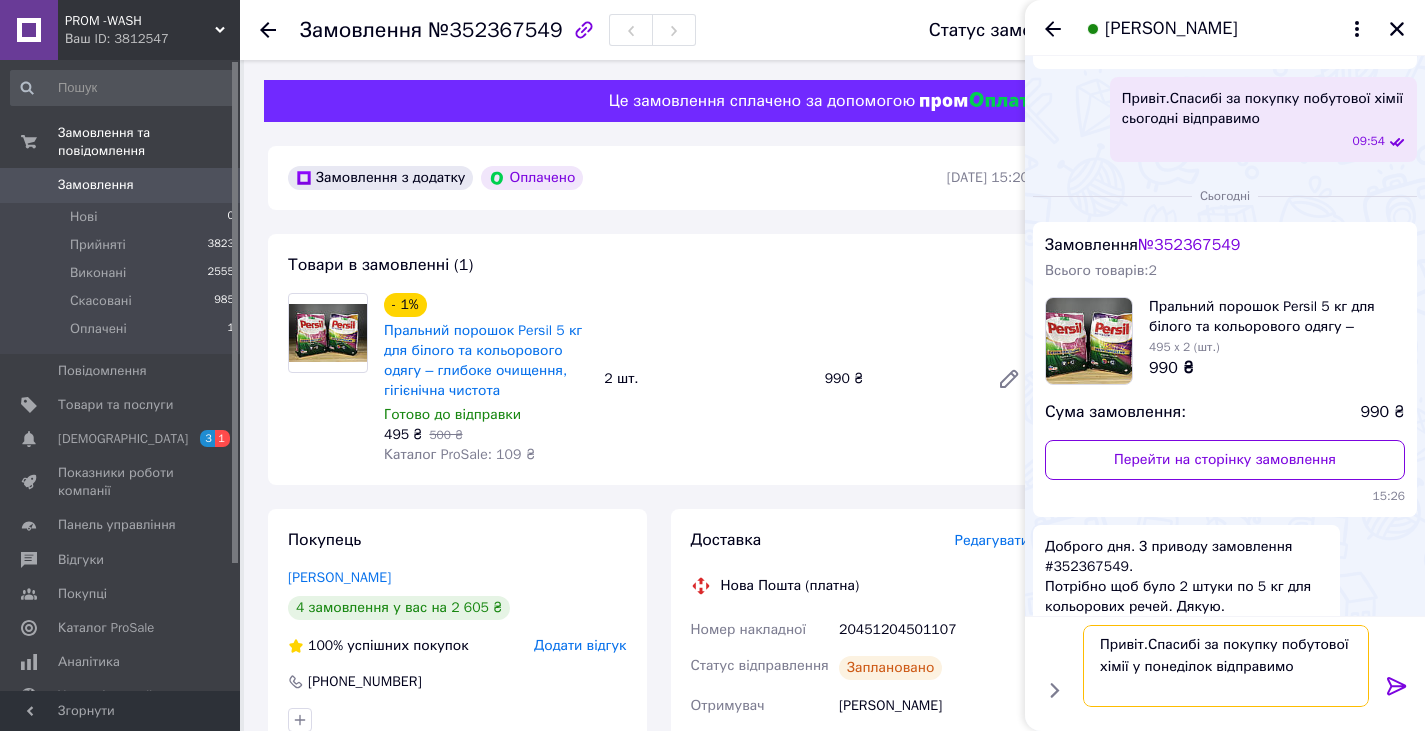 type on "Привіт.Спасибі за покупку побутової хімії у понеділок відправимо" 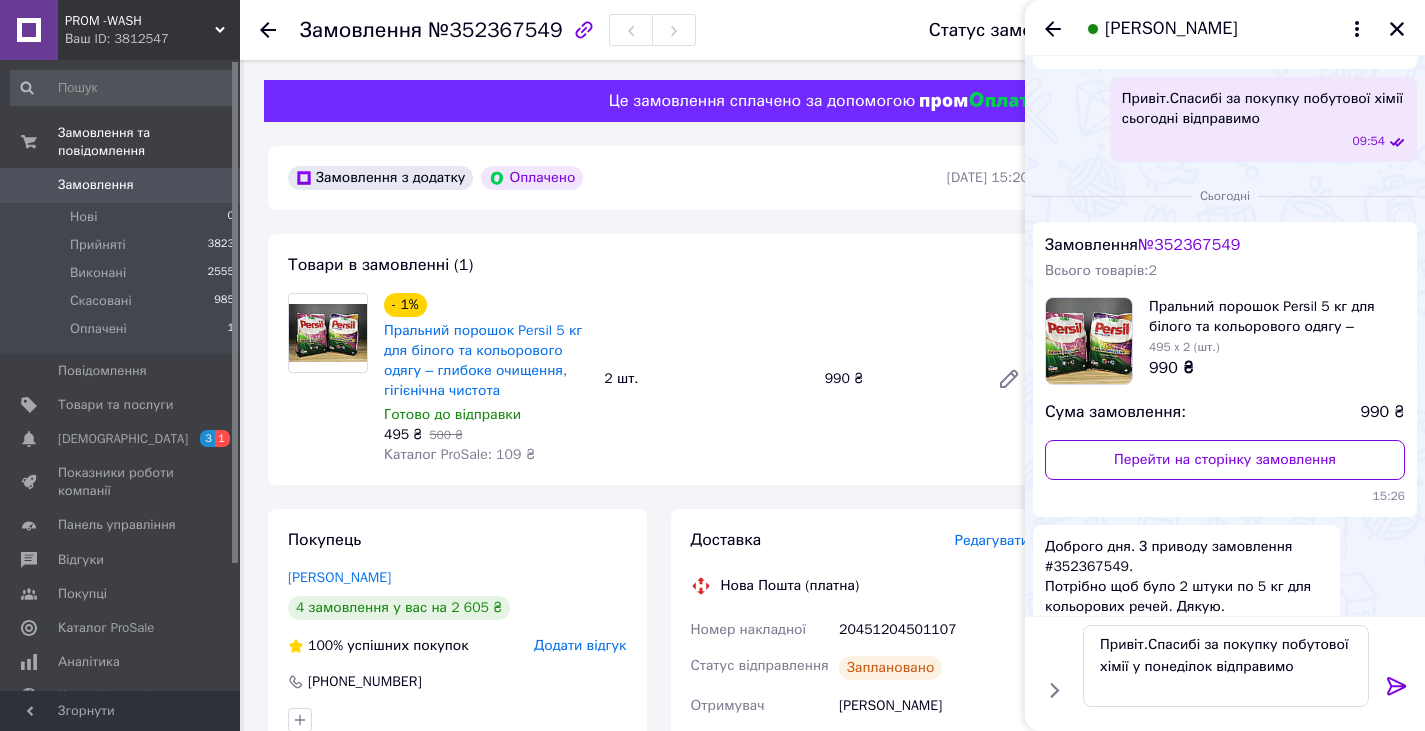 click 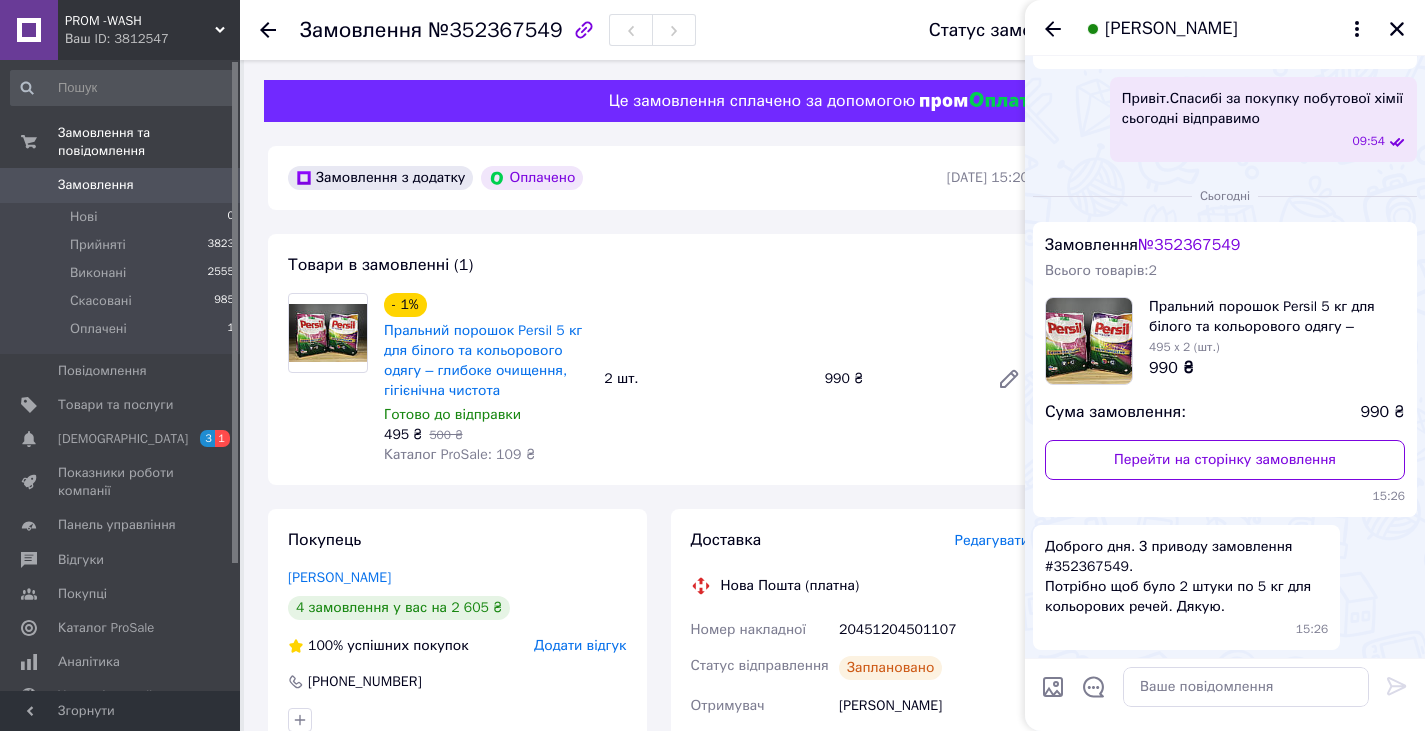scroll, scrollTop: 1414, scrollLeft: 0, axis: vertical 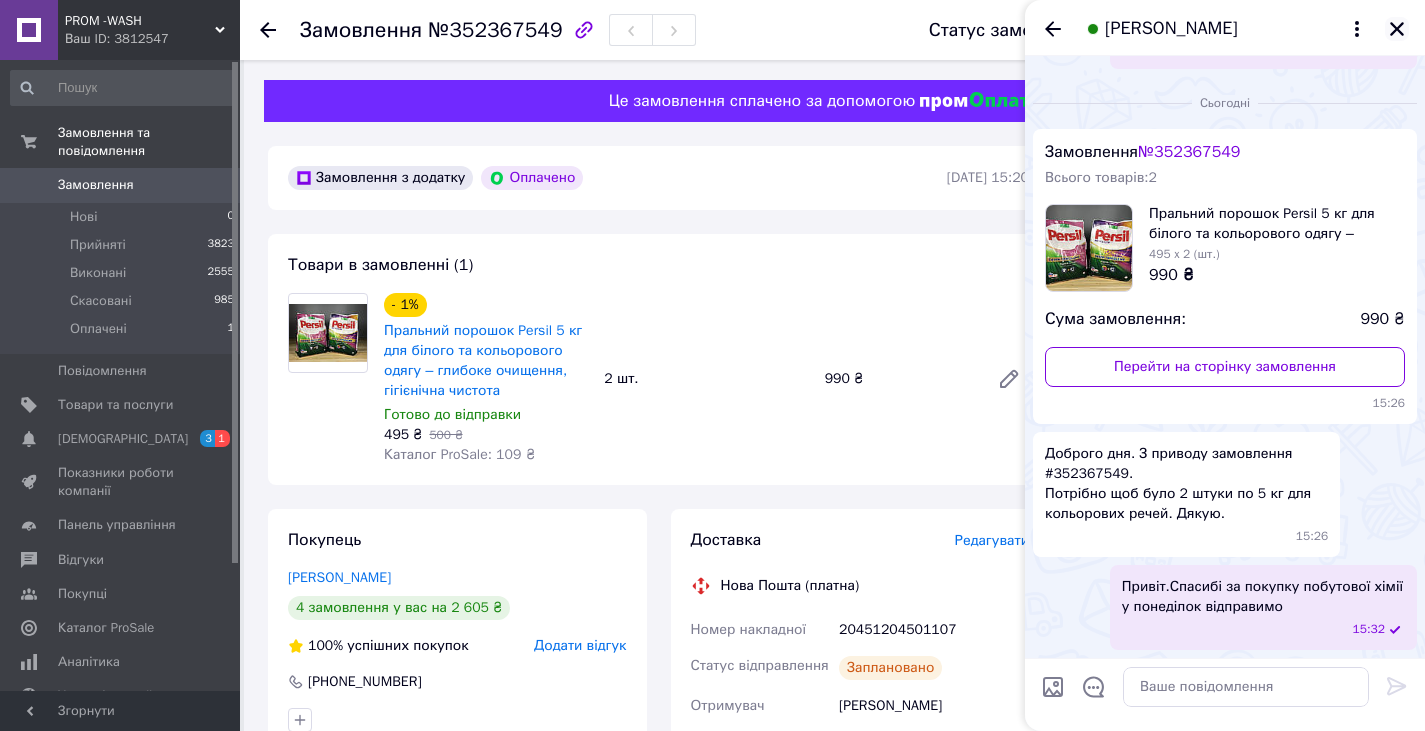 click 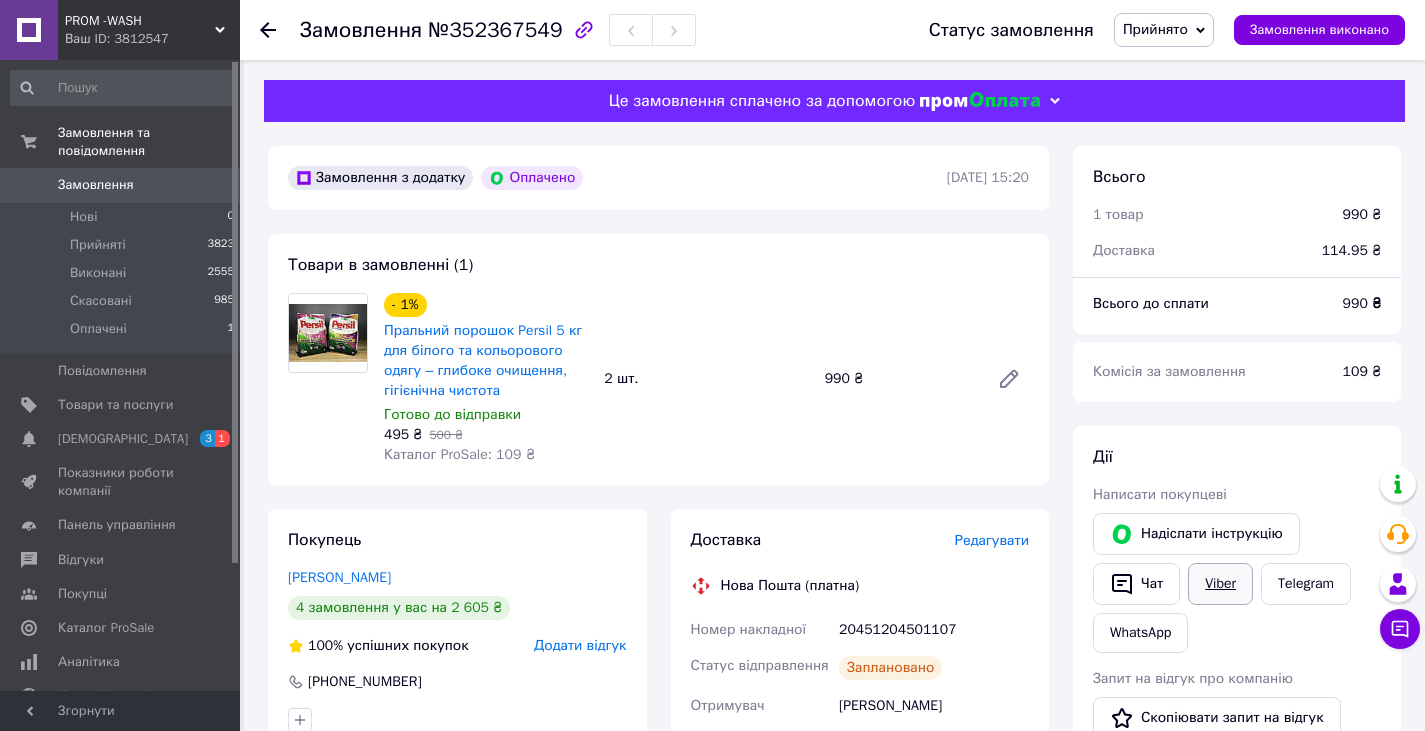 click on "Viber" at bounding box center [1220, 584] 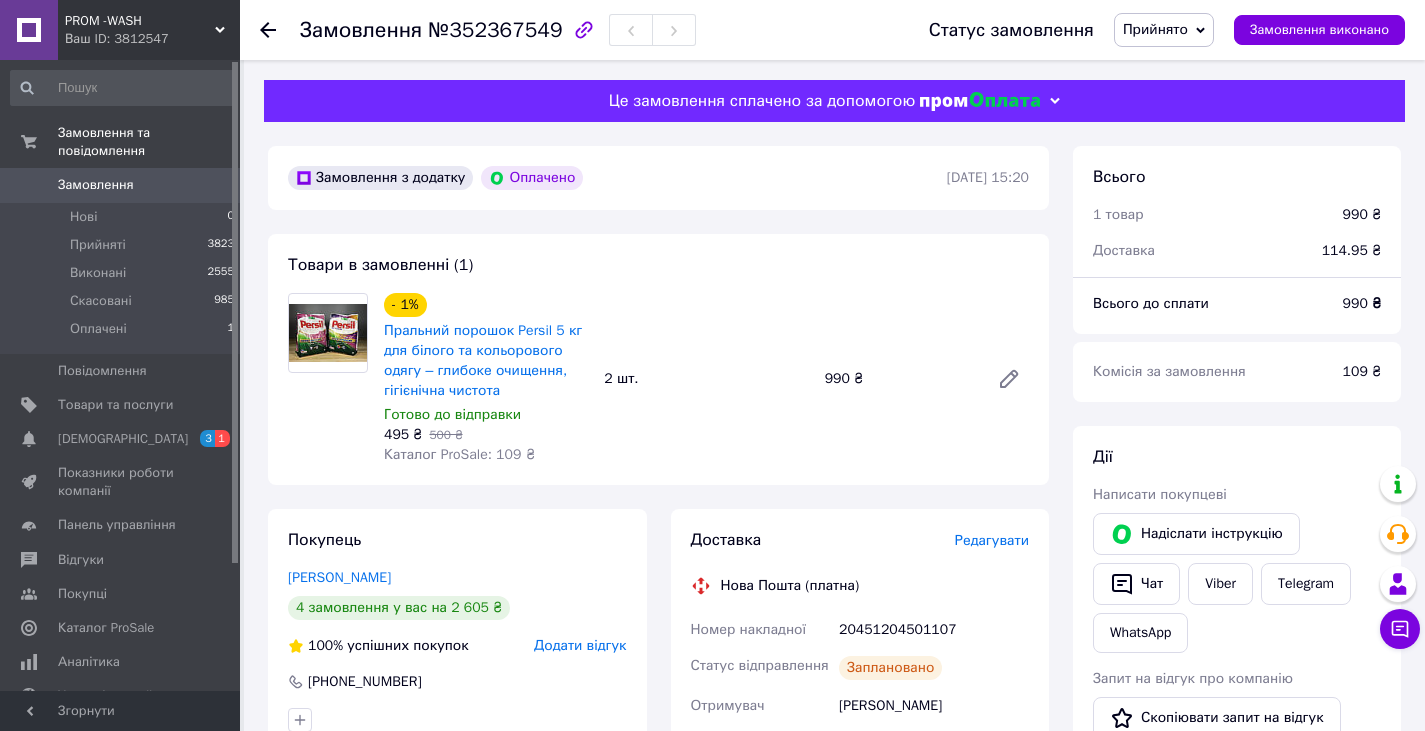 click on "Запит на відгук про компанію   Скопіювати запит на відгук У вас є 30 днів, щоб відправити запит на відгук покупцеві, скопіювавши посилання." at bounding box center [1237, 728] 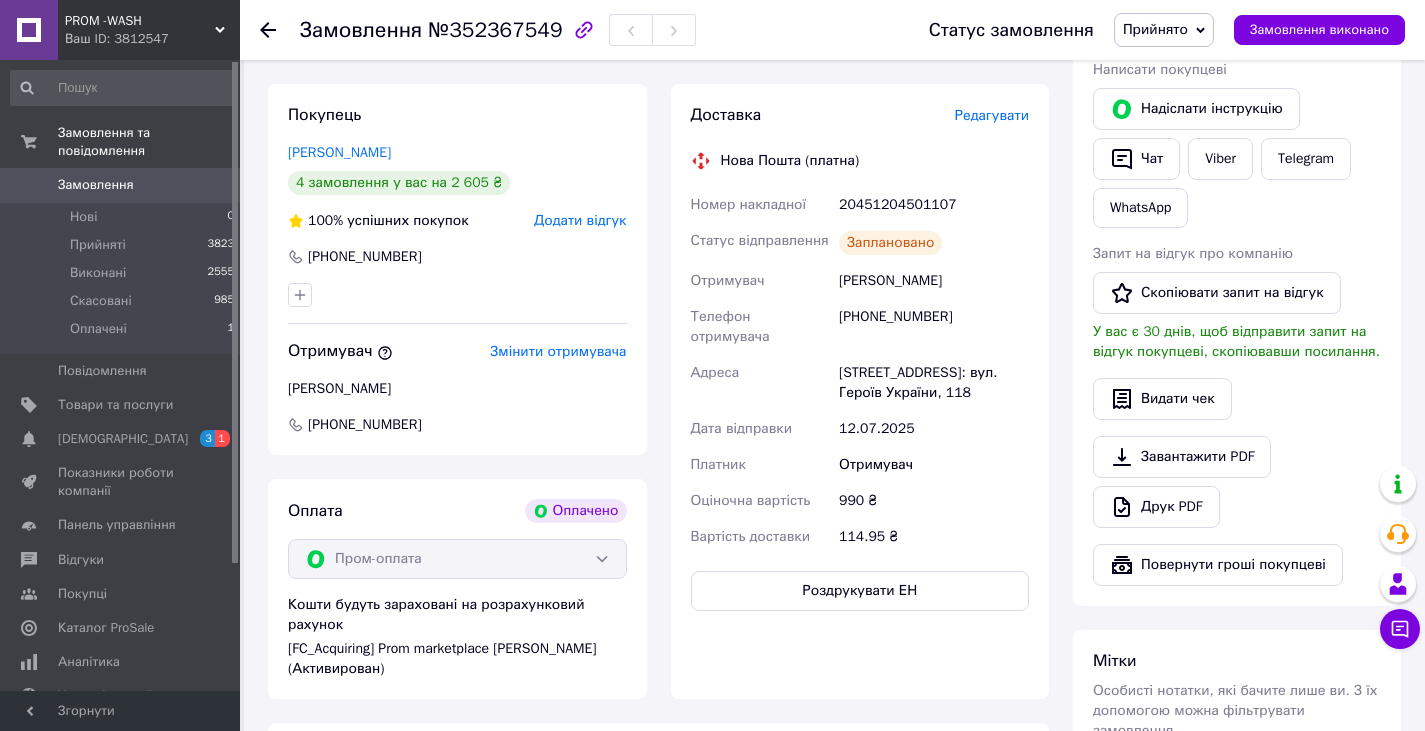 scroll, scrollTop: 500, scrollLeft: 0, axis: vertical 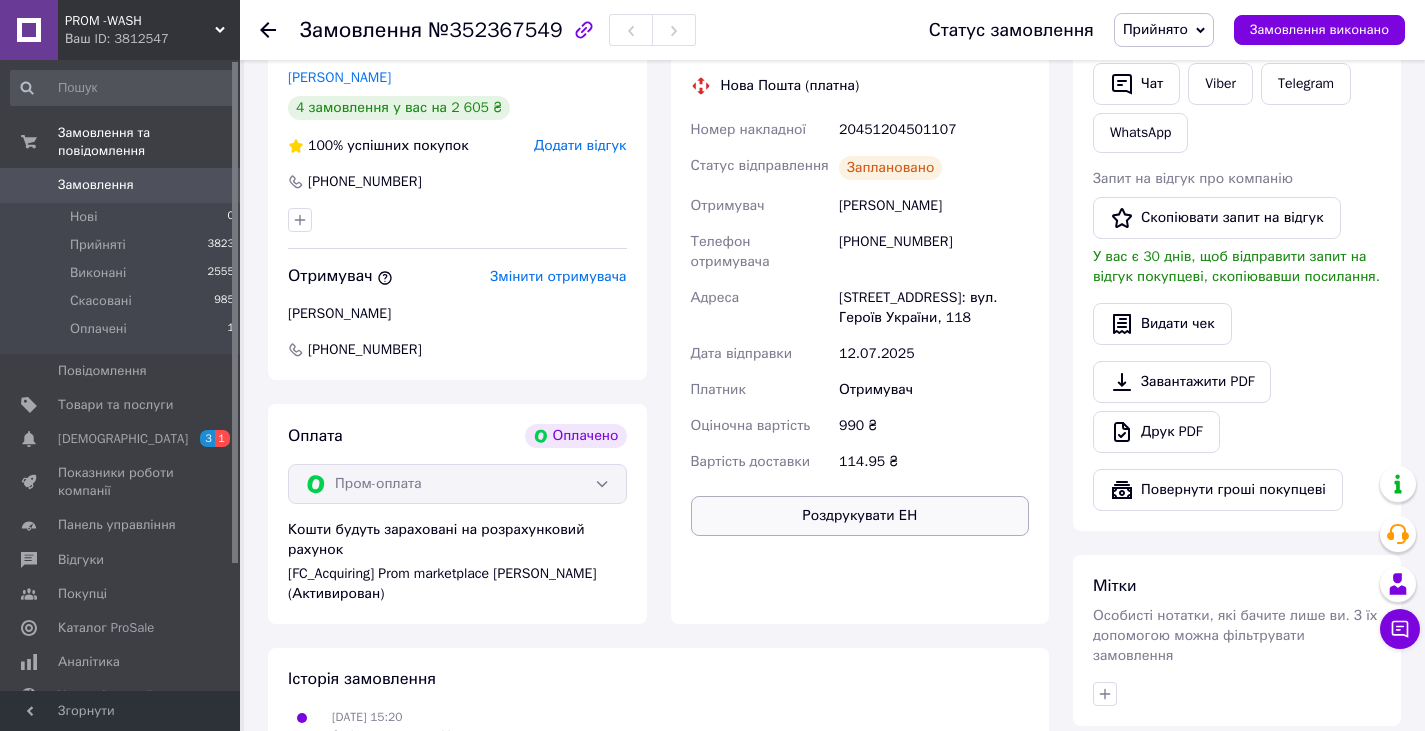 click on "Роздрукувати ЕН" at bounding box center [860, 516] 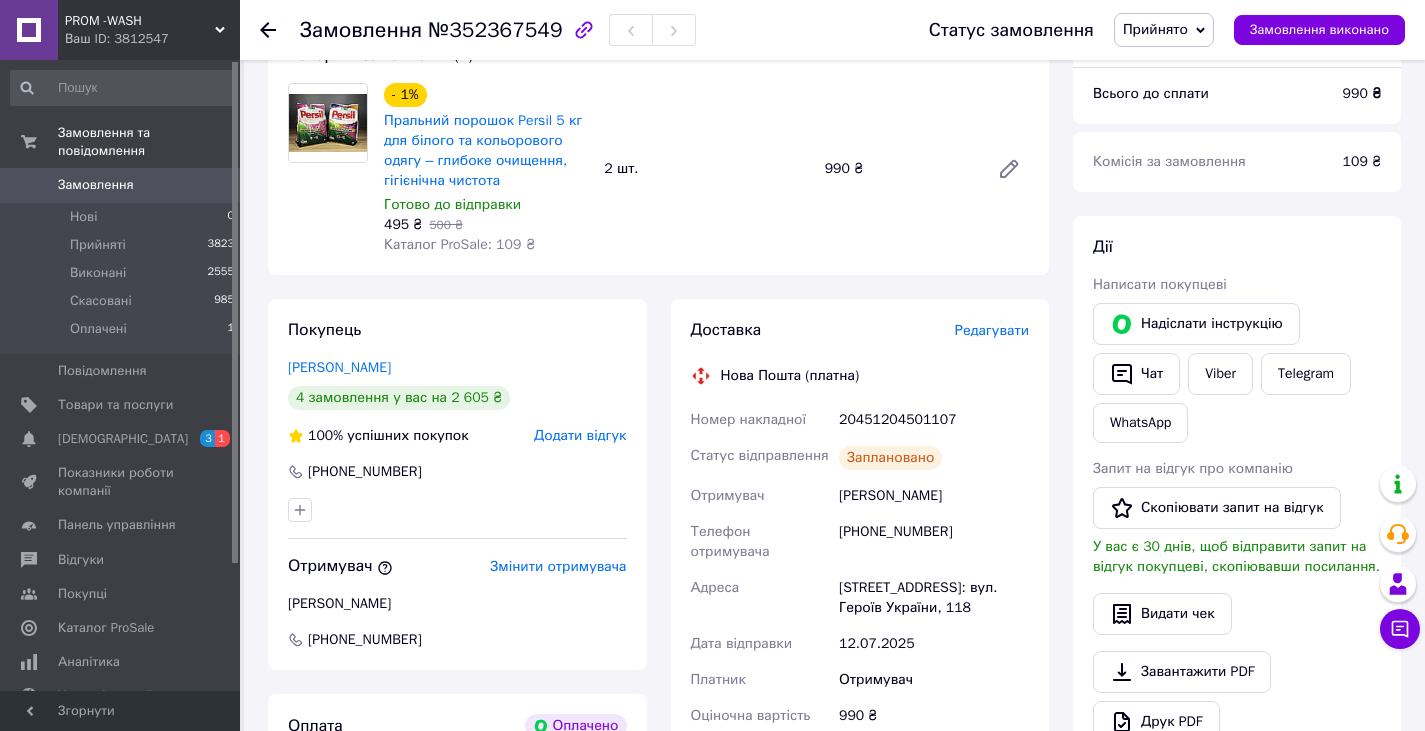 scroll, scrollTop: 200, scrollLeft: 0, axis: vertical 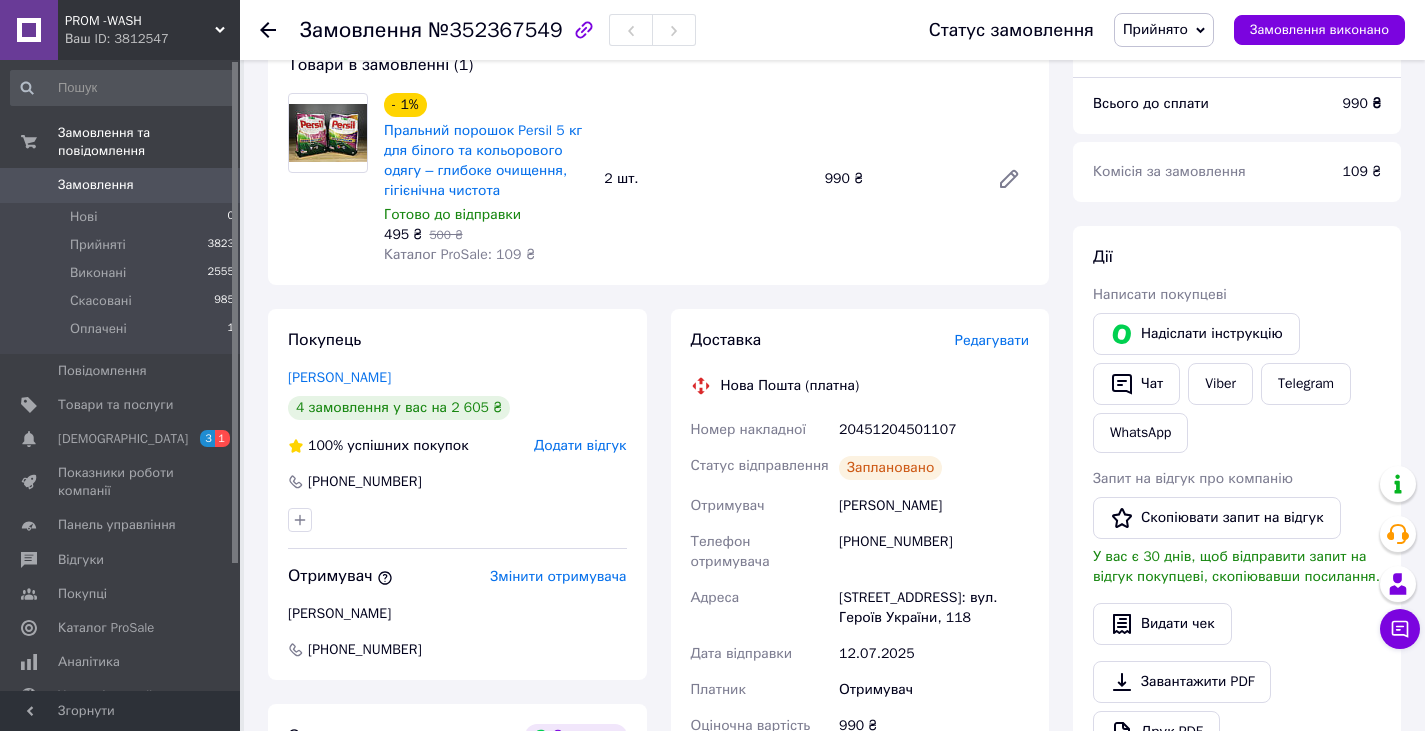 click 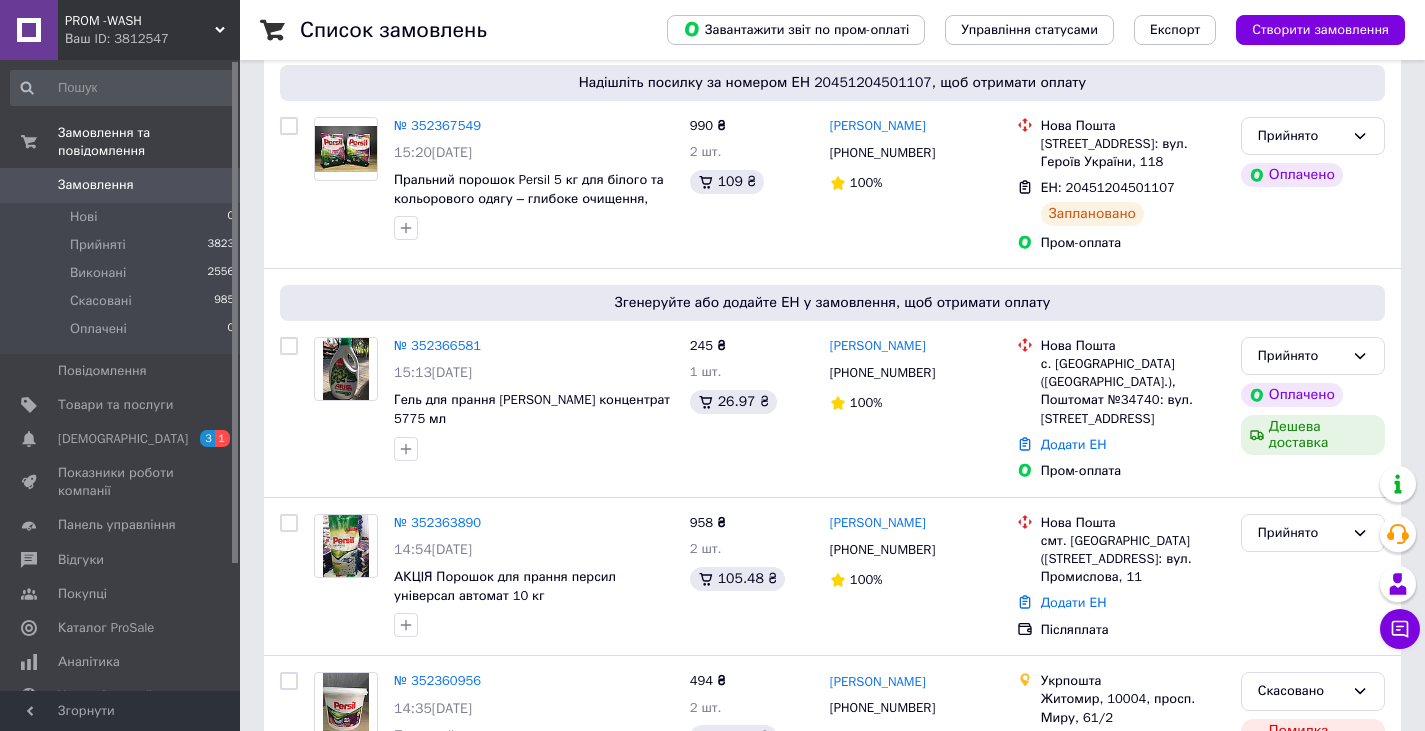 scroll, scrollTop: 200, scrollLeft: 0, axis: vertical 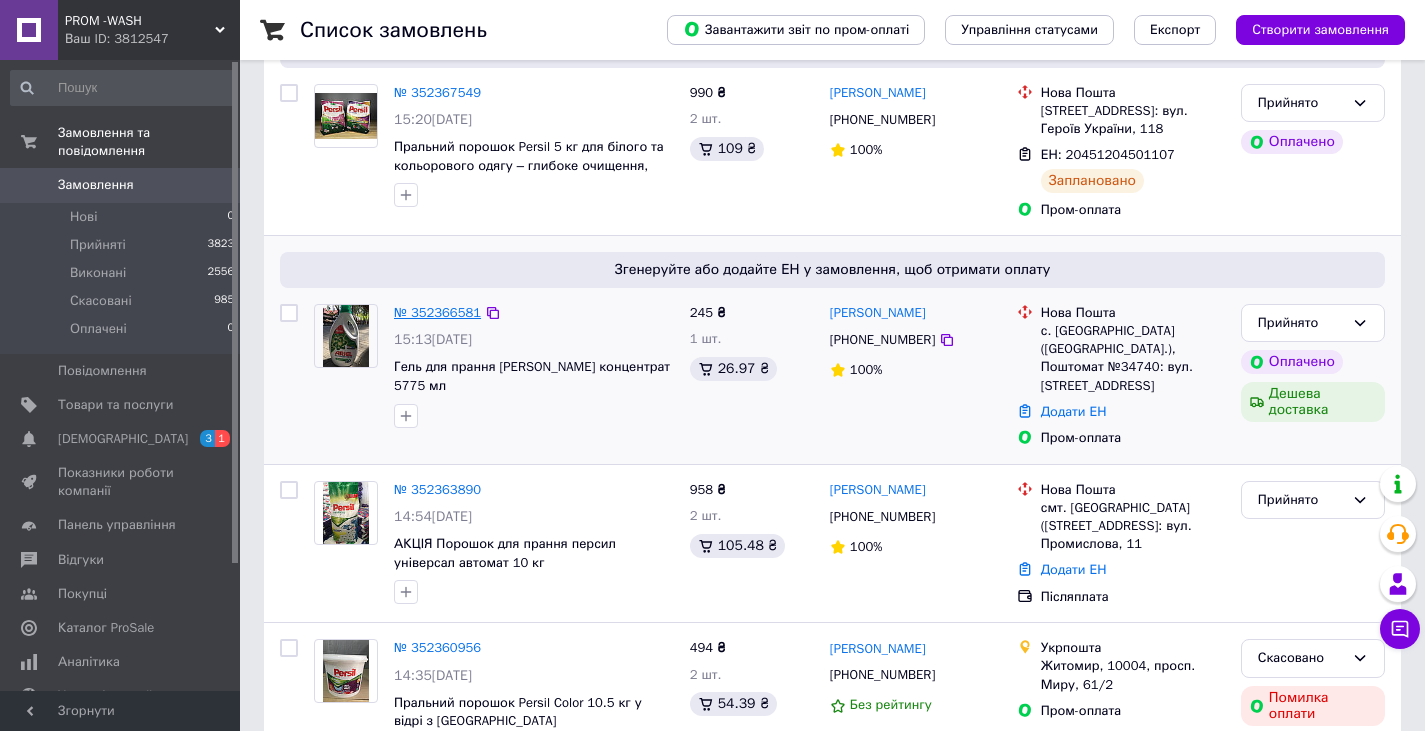 click on "№ 352366581" at bounding box center (437, 312) 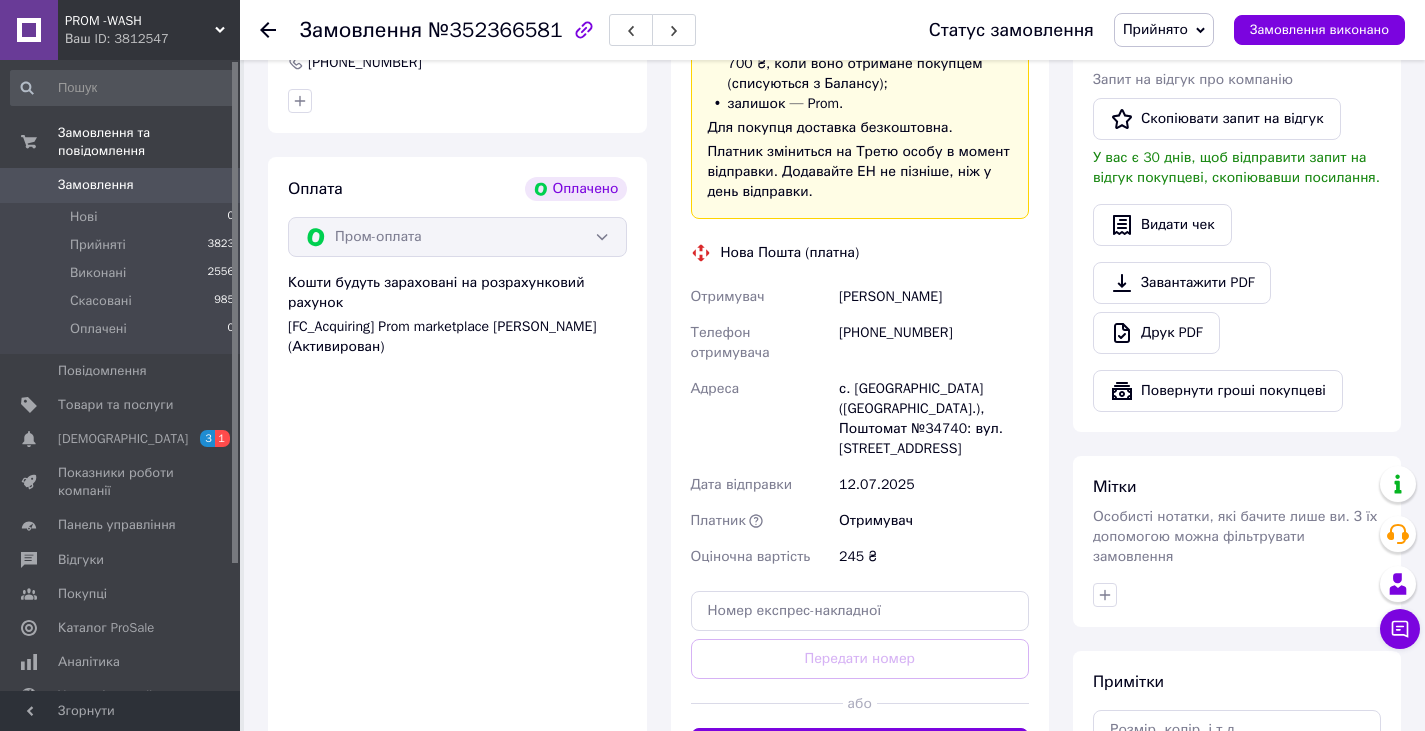 scroll, scrollTop: 600, scrollLeft: 0, axis: vertical 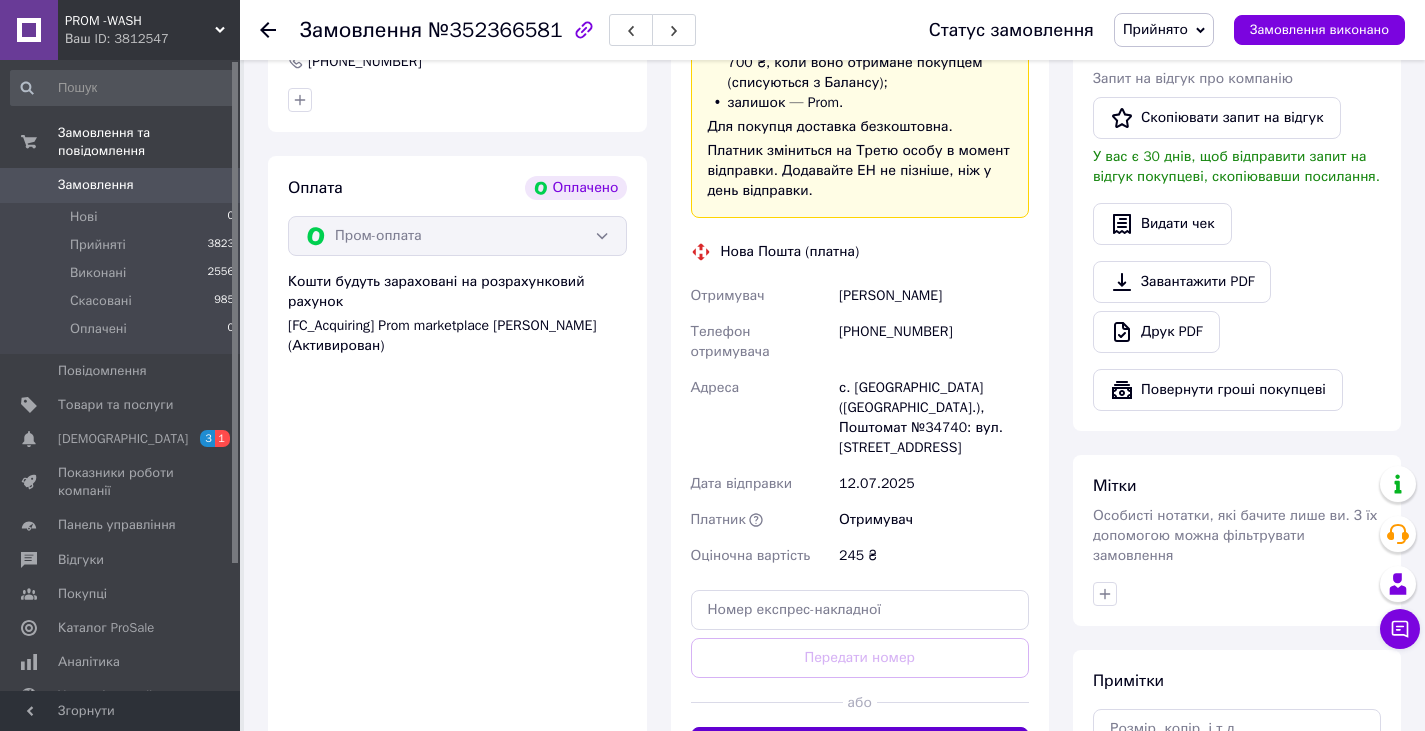 click on "Згенерувати ЕН" at bounding box center [860, 747] 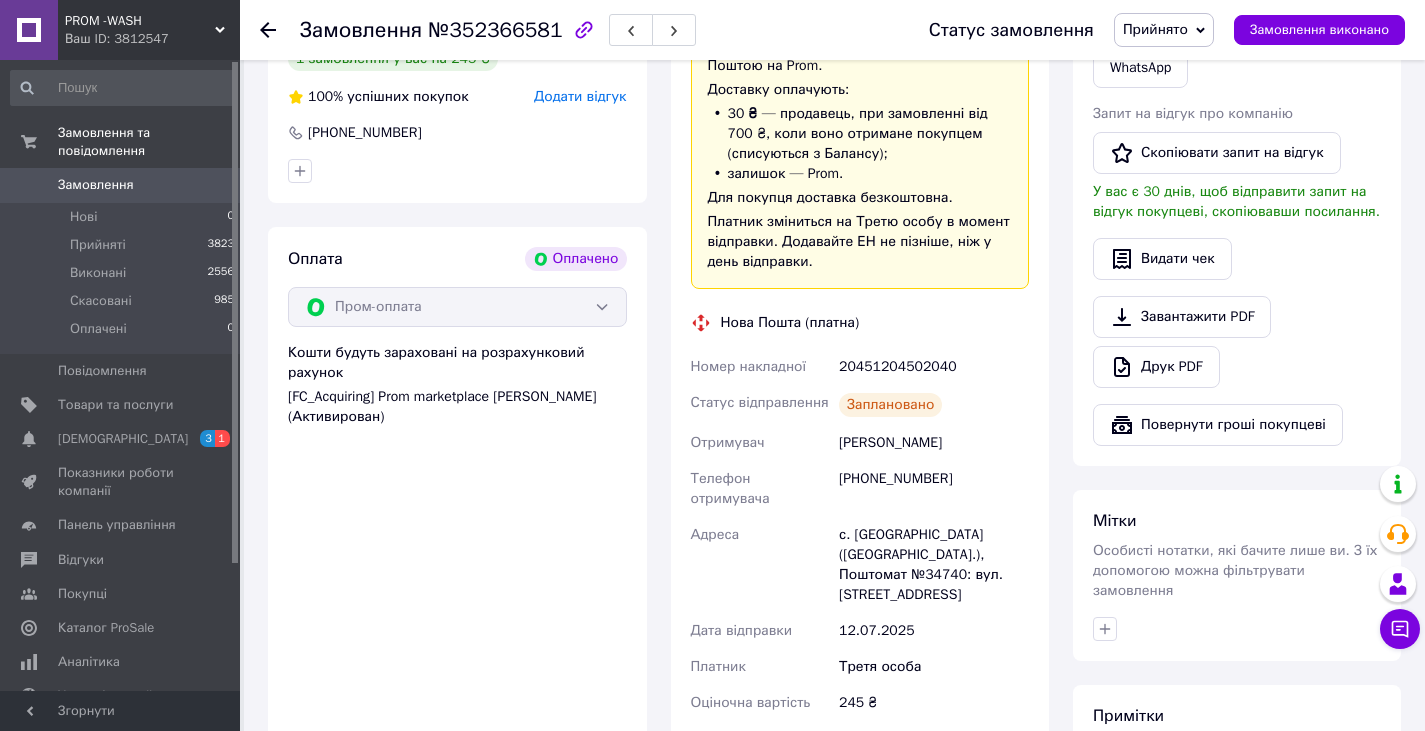 scroll, scrollTop: 400, scrollLeft: 0, axis: vertical 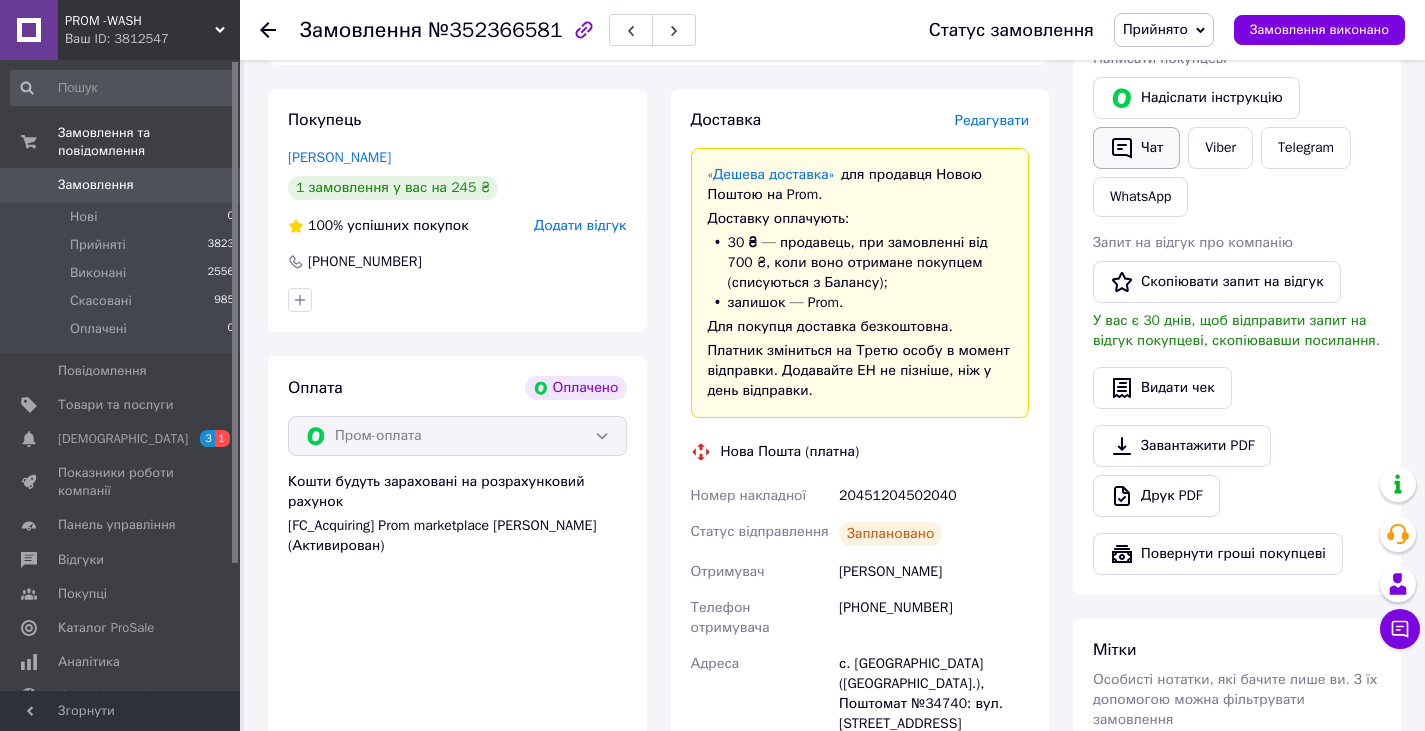 click 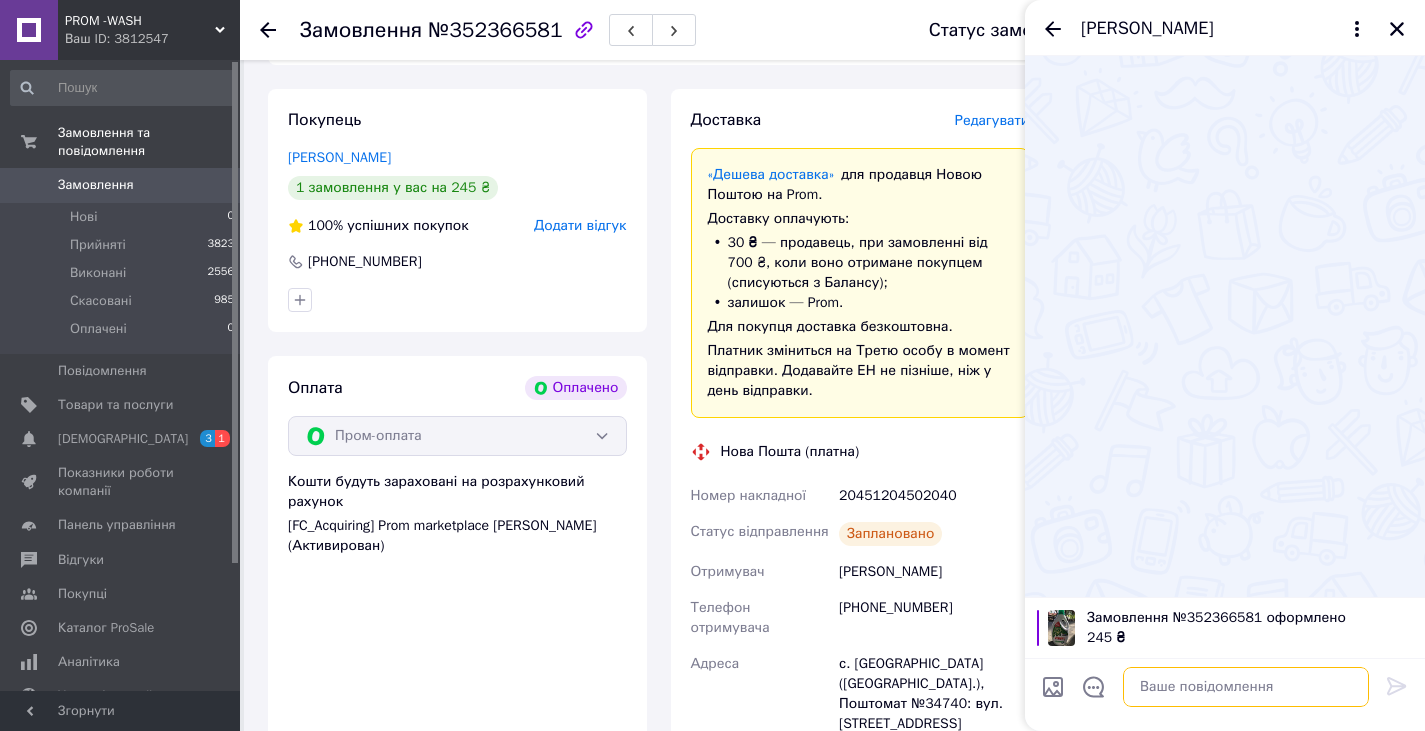 paste on "Привіт.Спасибі за покупку побутової хімії у понеділок відправимо" 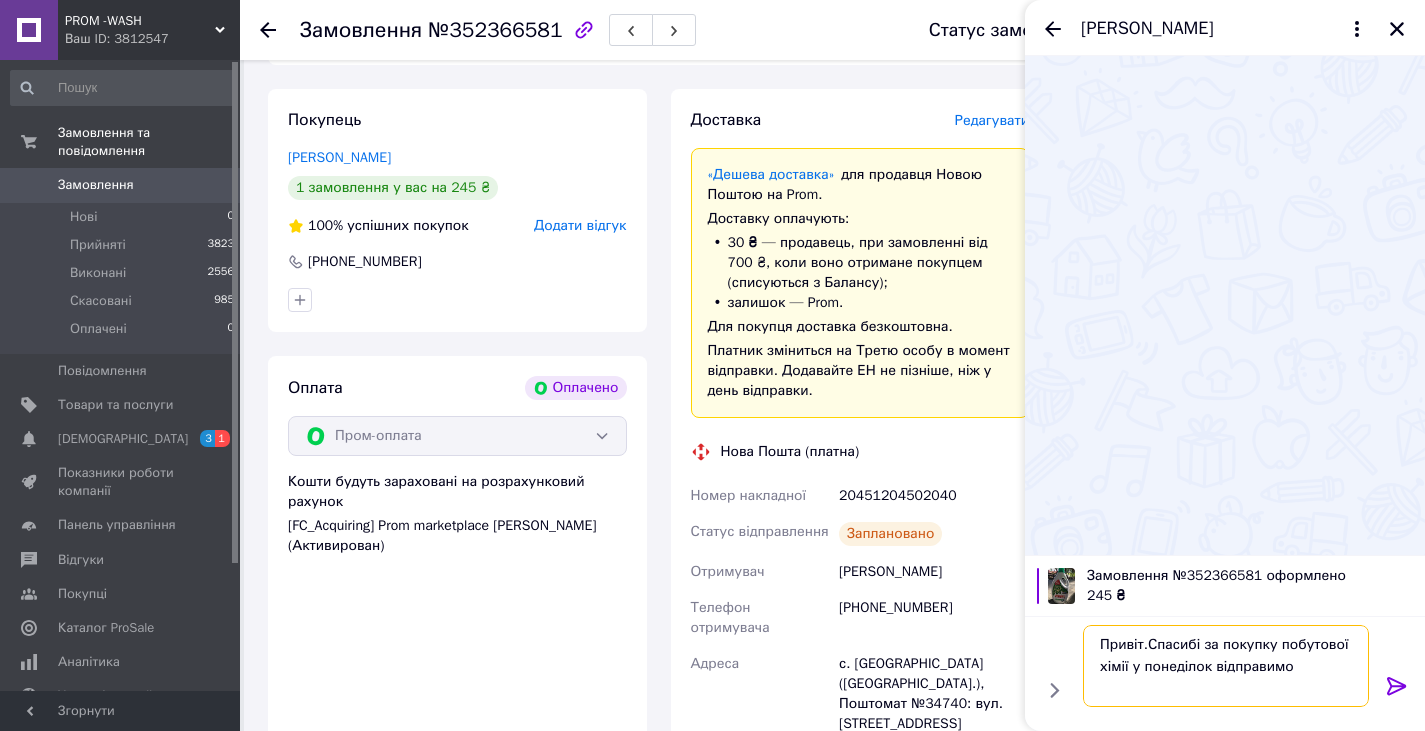 type on "Привіт.Спасибі за покупку побутової хімії у понеділок відправимо" 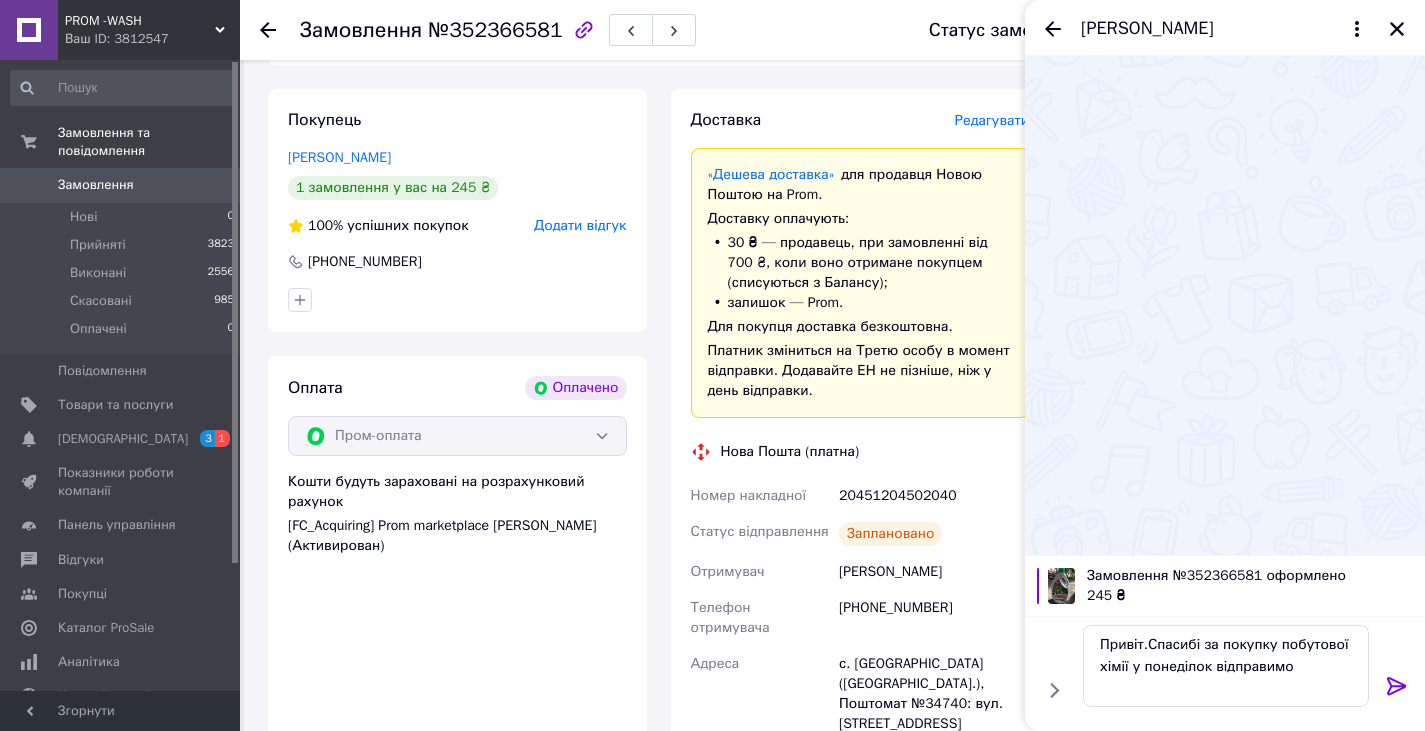 click 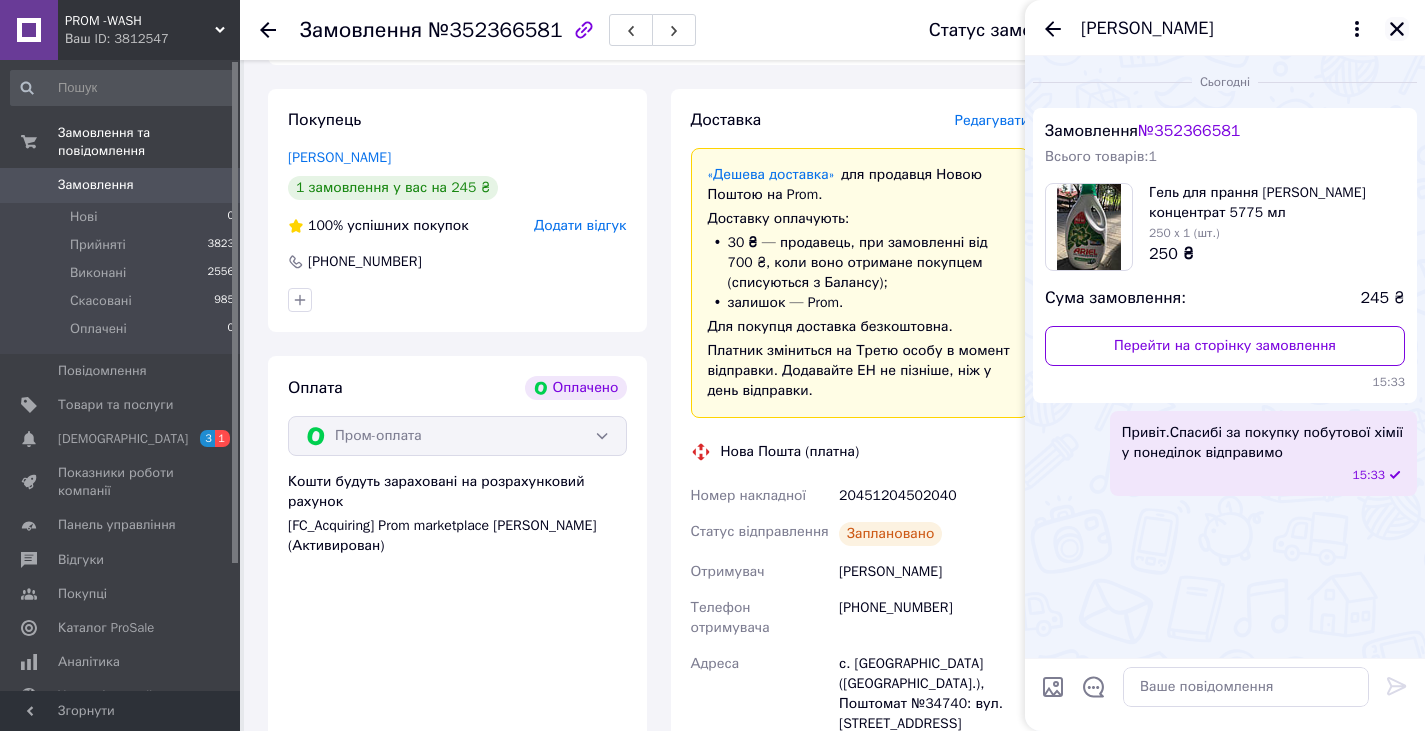 click 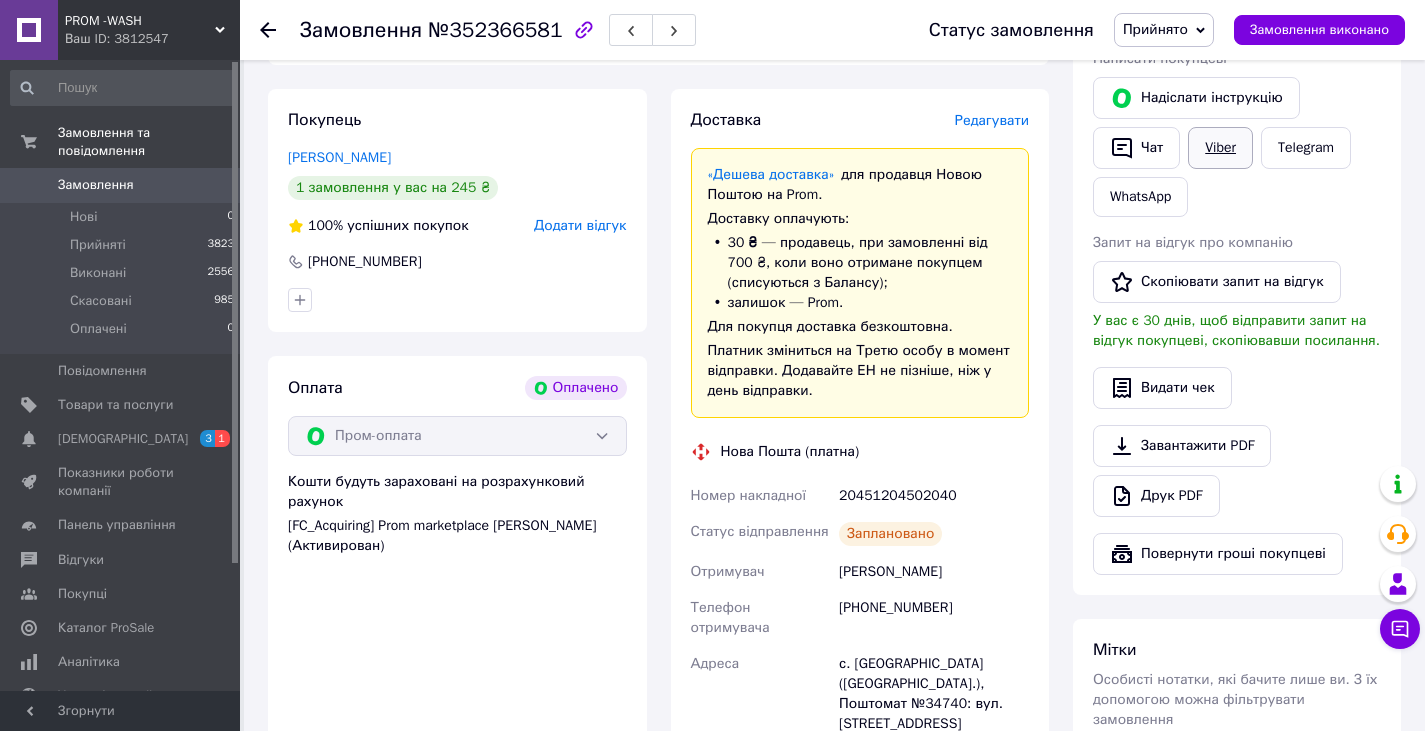 click on "Viber" at bounding box center [1220, 148] 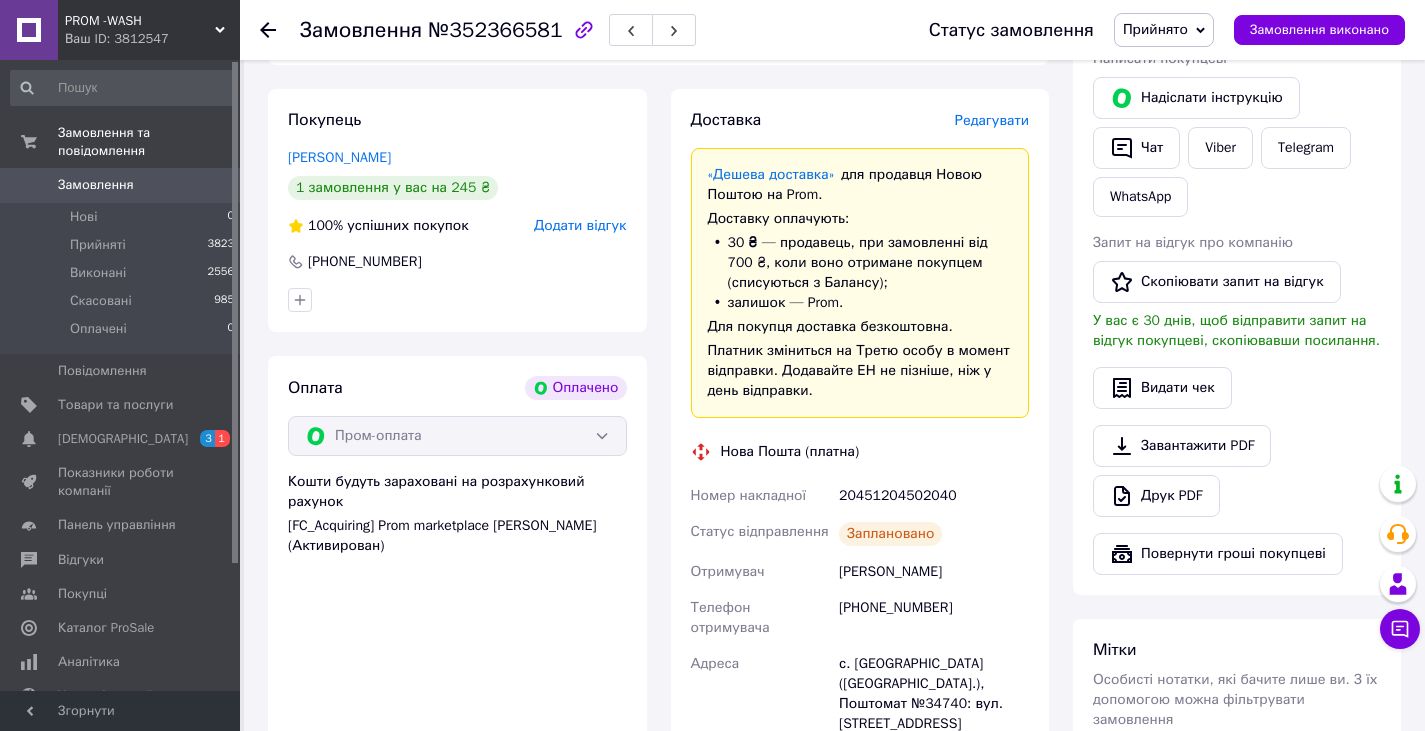 click on "Мітки Особисті нотатки, які бачите лише ви. З їх допомогою можна фільтрувати замовлення" at bounding box center (1237, 704) 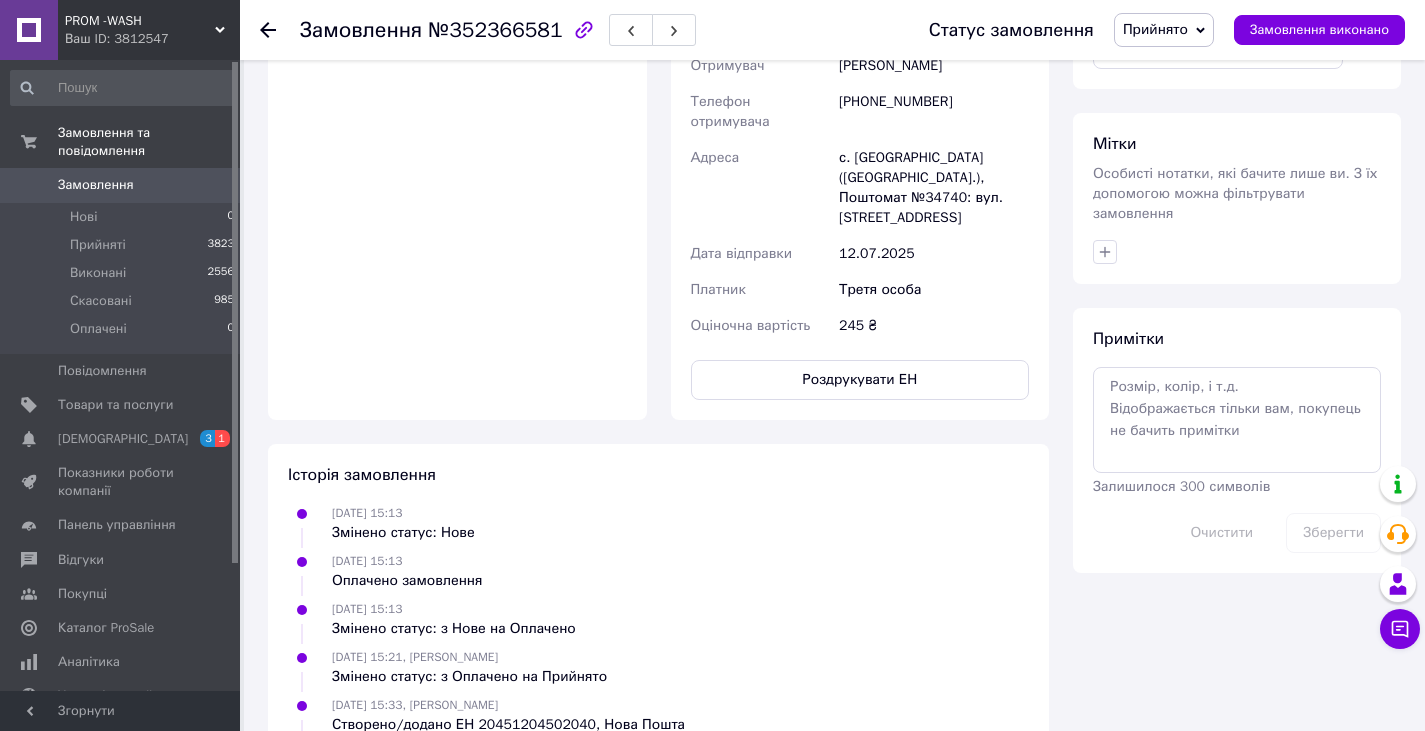 scroll, scrollTop: 962, scrollLeft: 0, axis: vertical 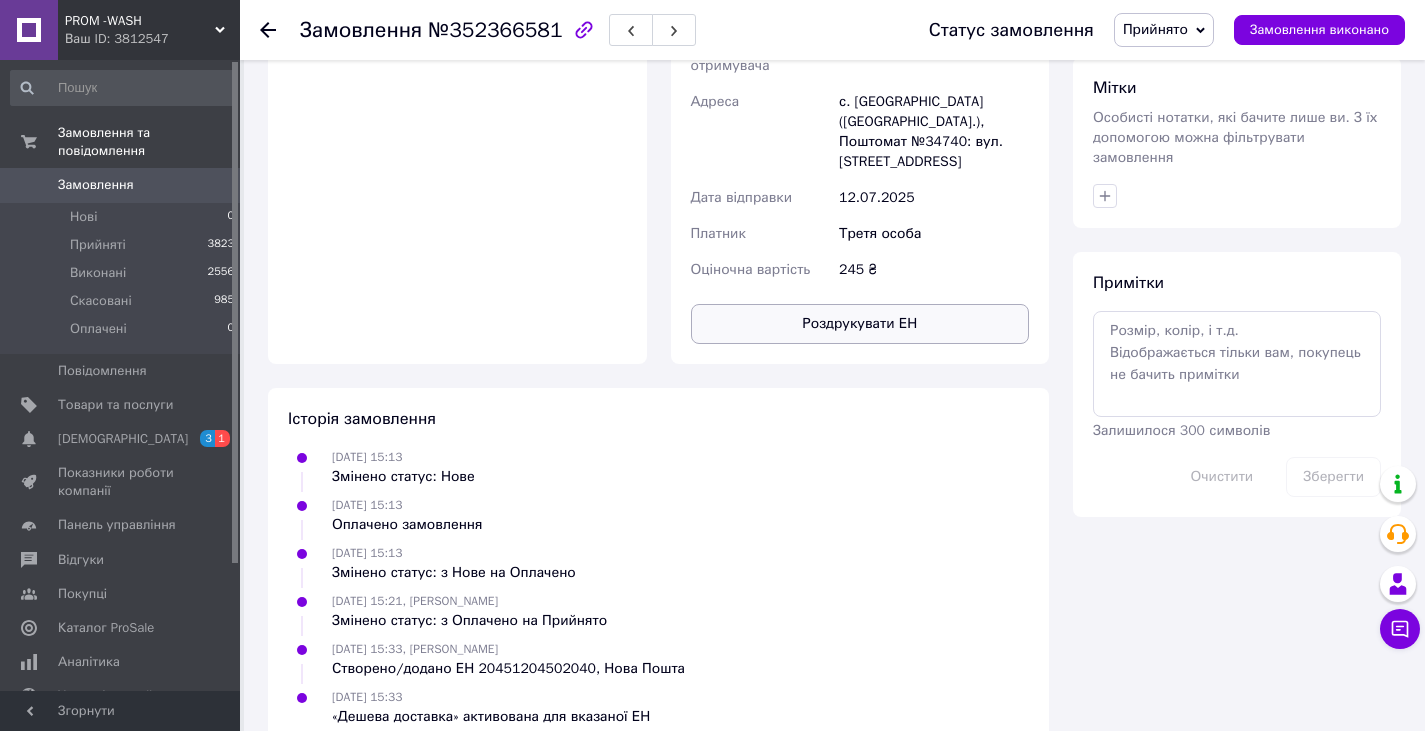 click on "Роздрукувати ЕН" at bounding box center [860, 324] 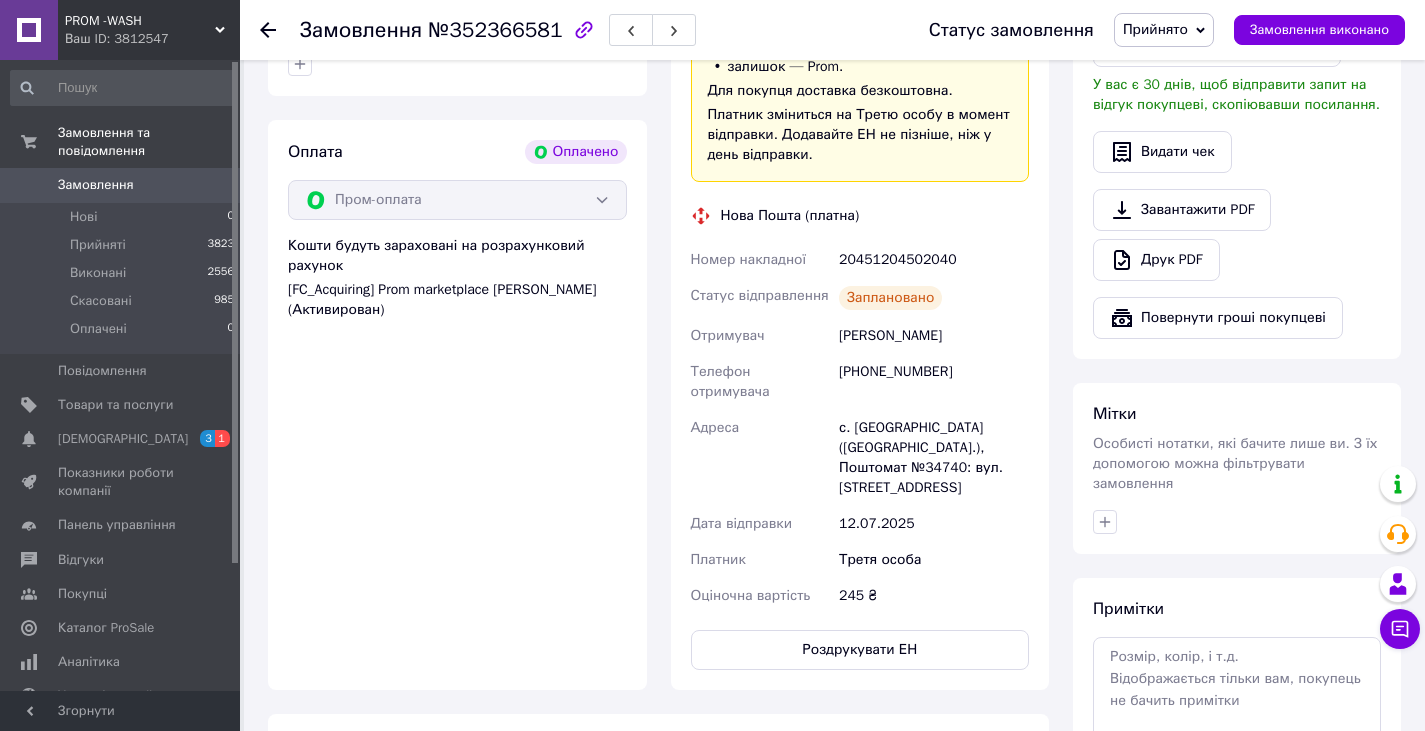 scroll, scrollTop: 562, scrollLeft: 0, axis: vertical 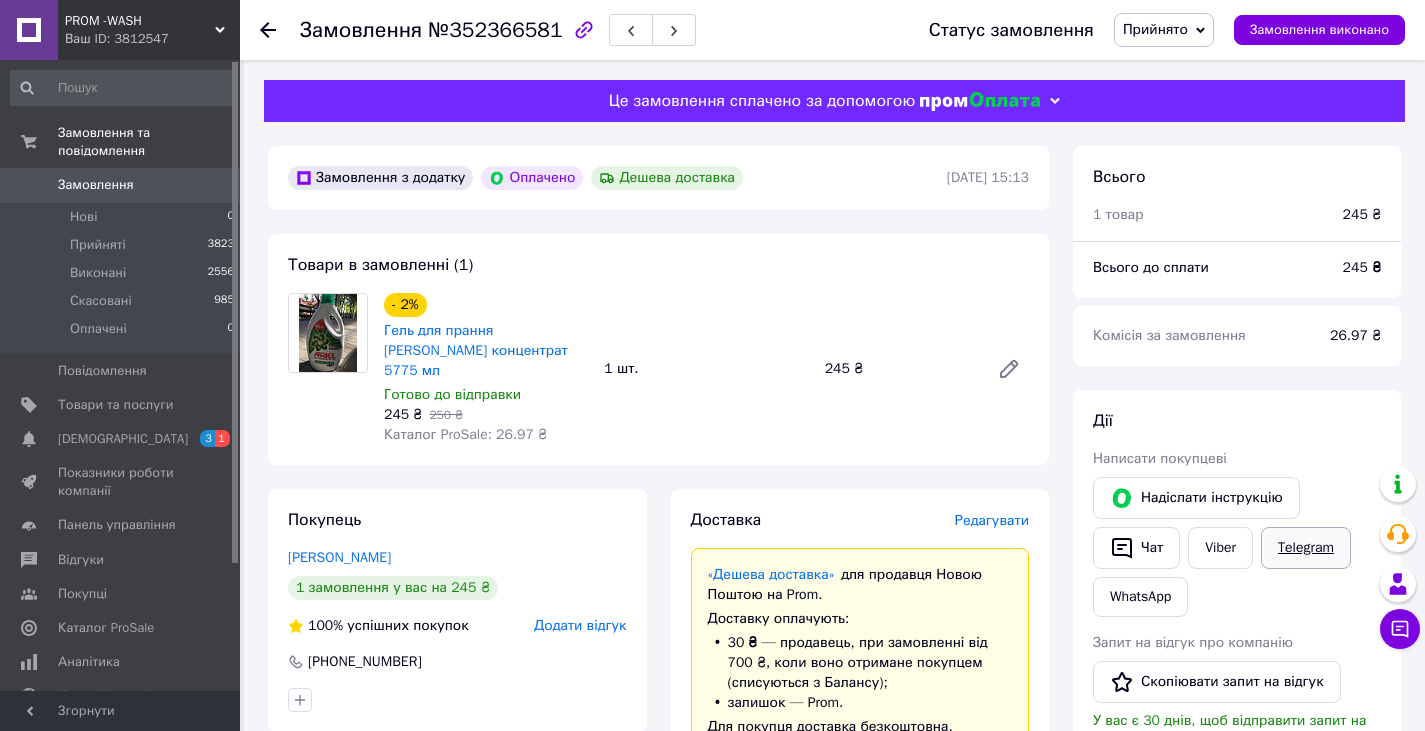 click on "Telegram" at bounding box center [1306, 548] 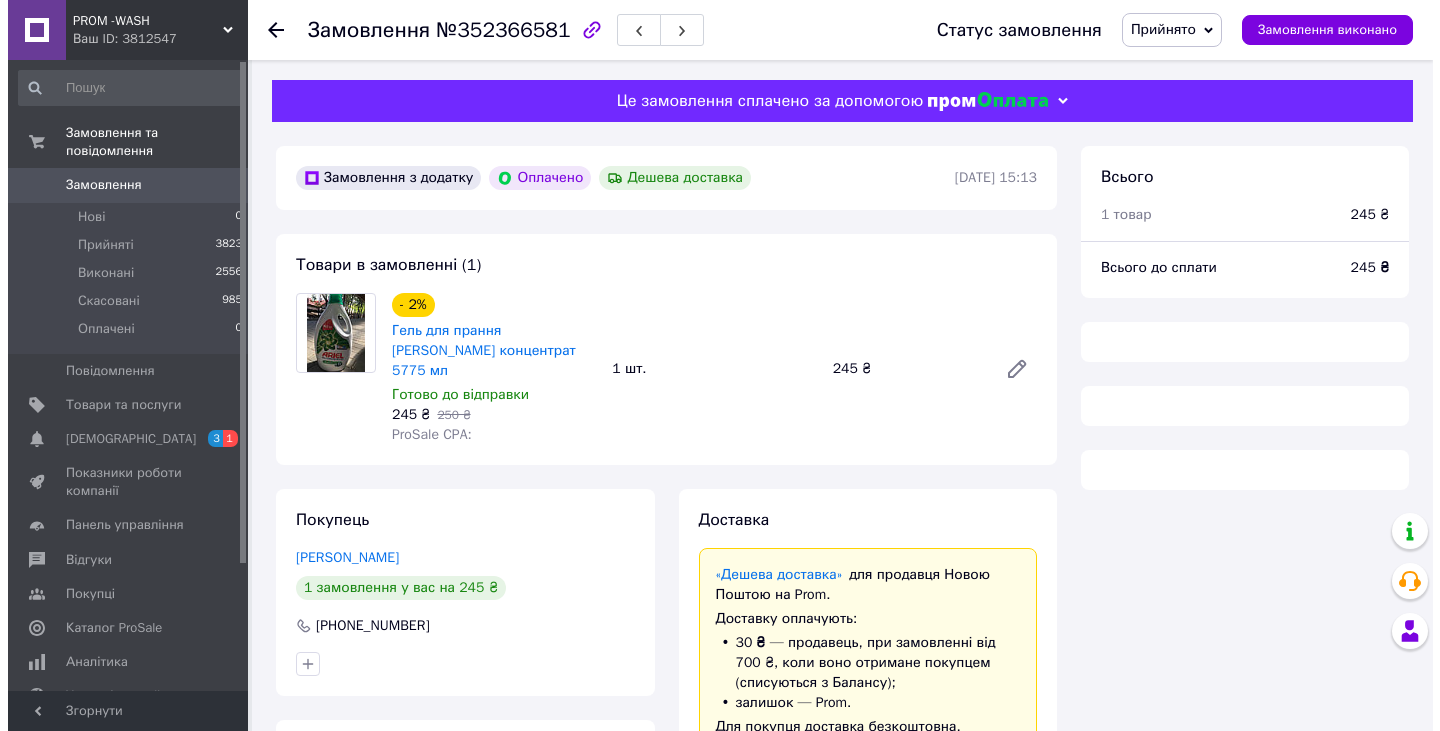 scroll, scrollTop: 0, scrollLeft: 0, axis: both 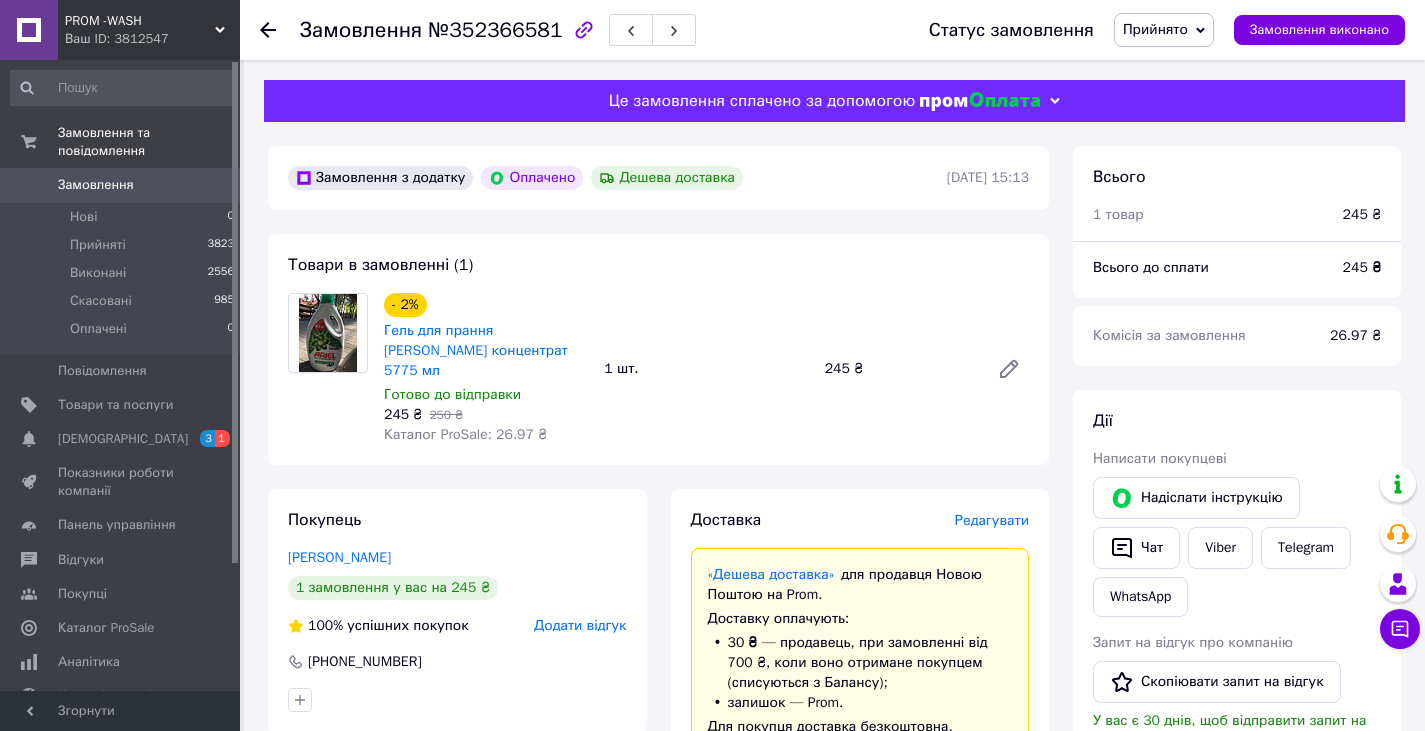 click 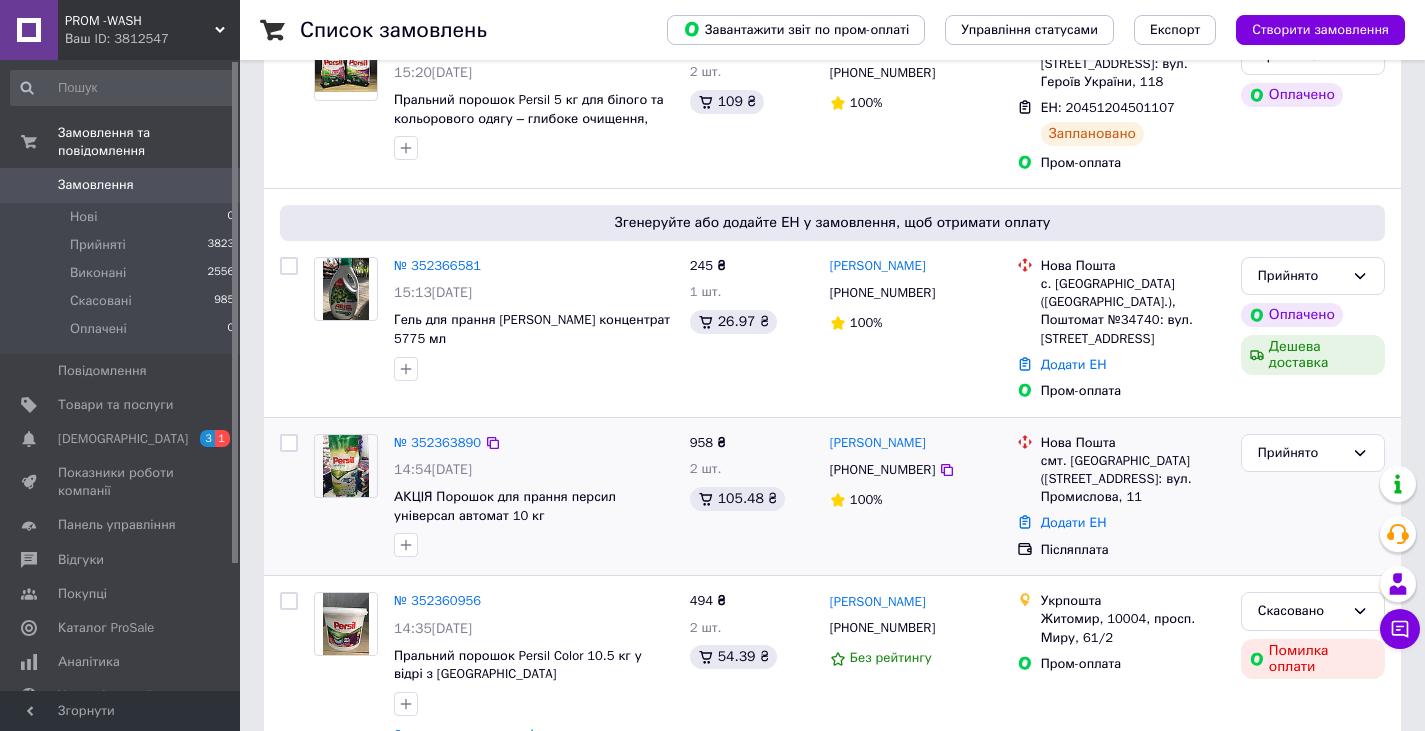 scroll, scrollTop: 300, scrollLeft: 0, axis: vertical 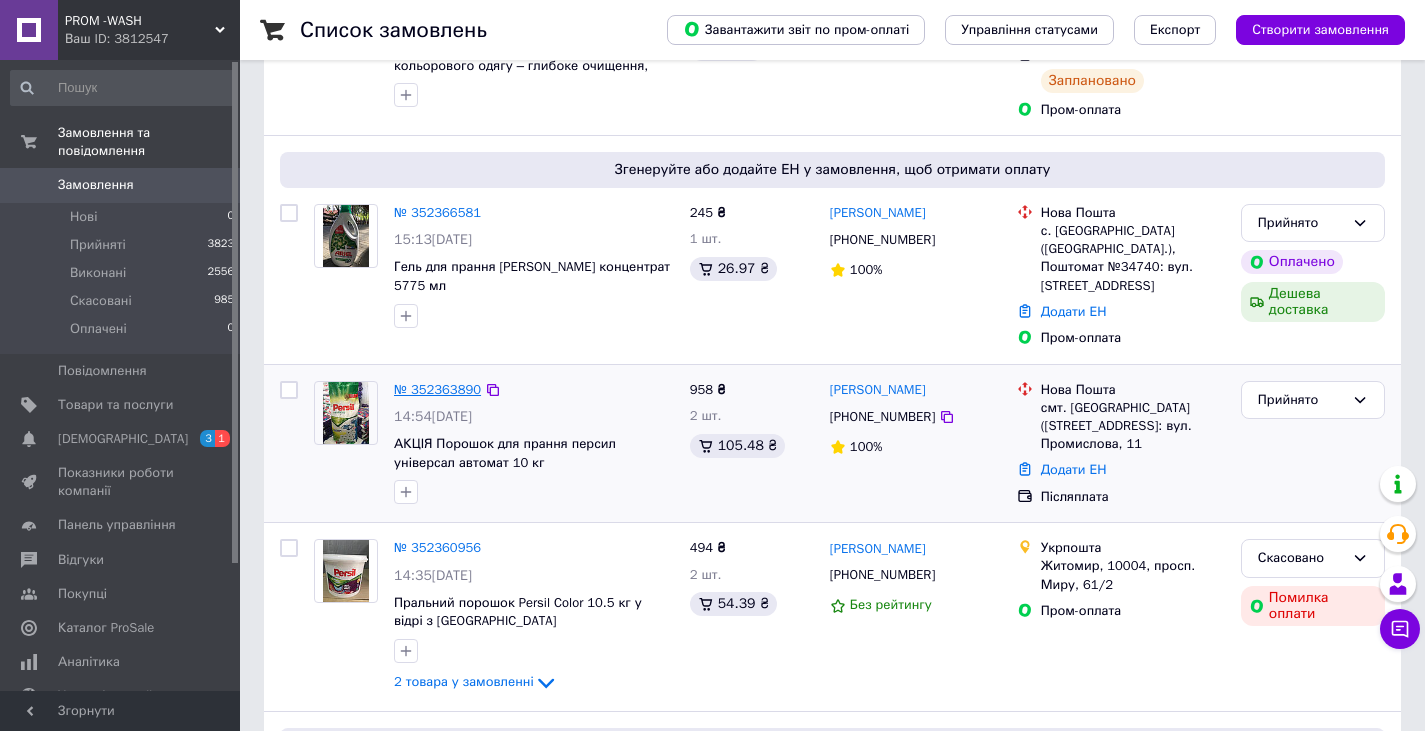click on "№ 352363890" at bounding box center [437, 389] 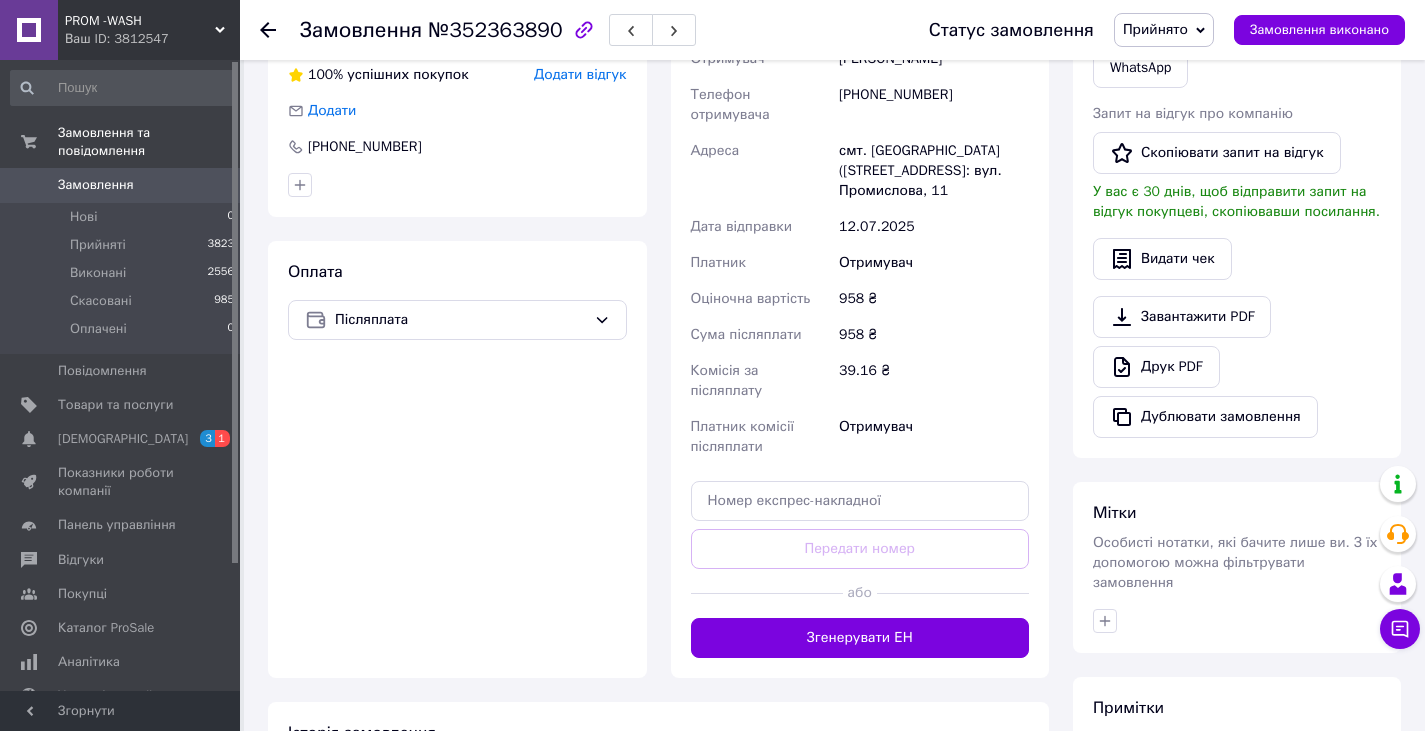 scroll, scrollTop: 500, scrollLeft: 0, axis: vertical 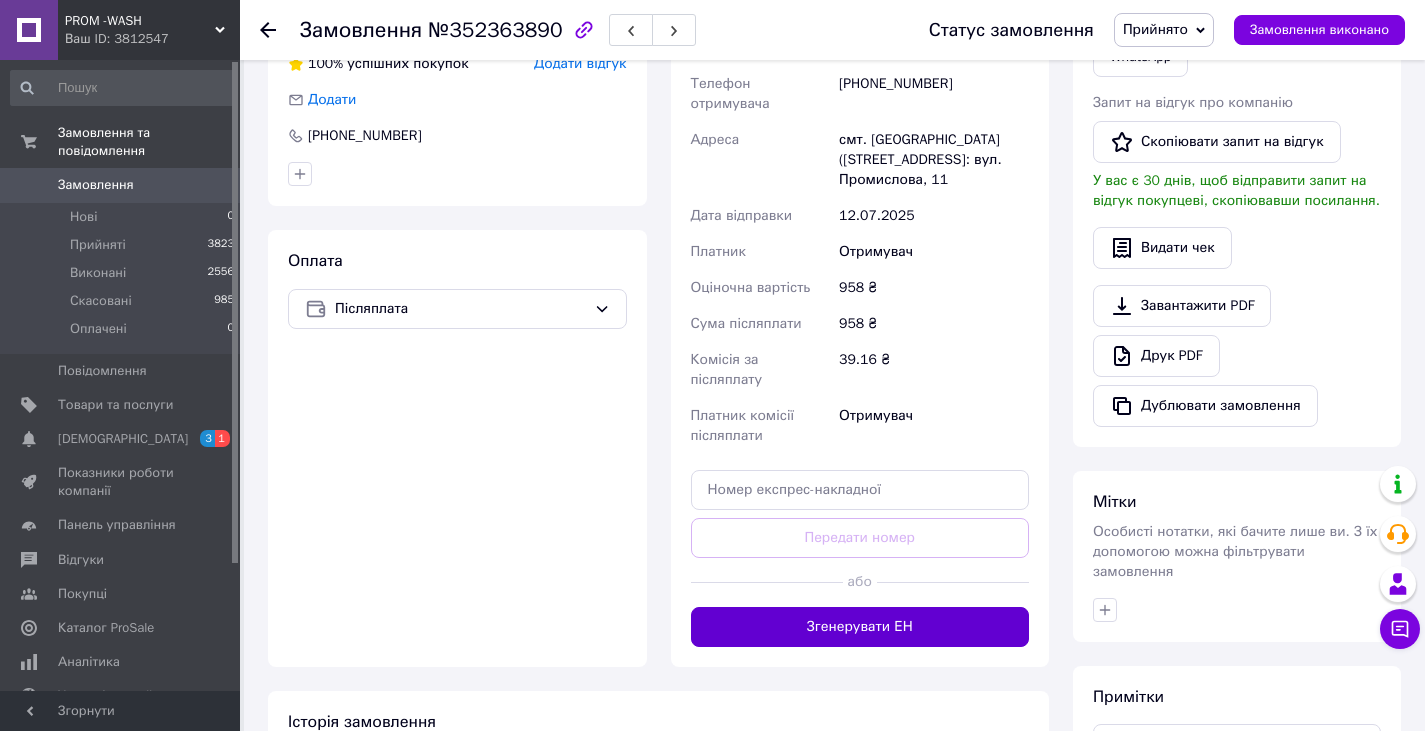 click on "Згенерувати ЕН" at bounding box center (860, 627) 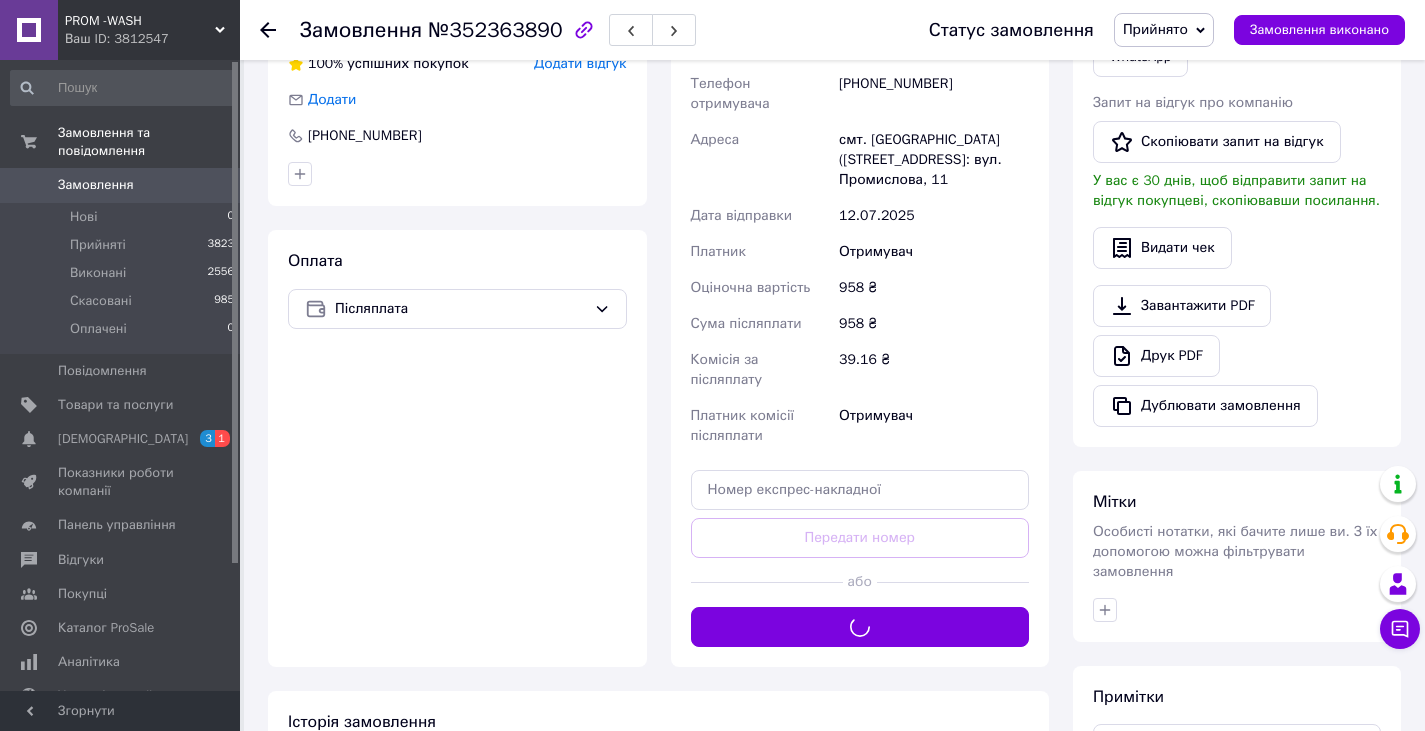 scroll, scrollTop: 0, scrollLeft: 0, axis: both 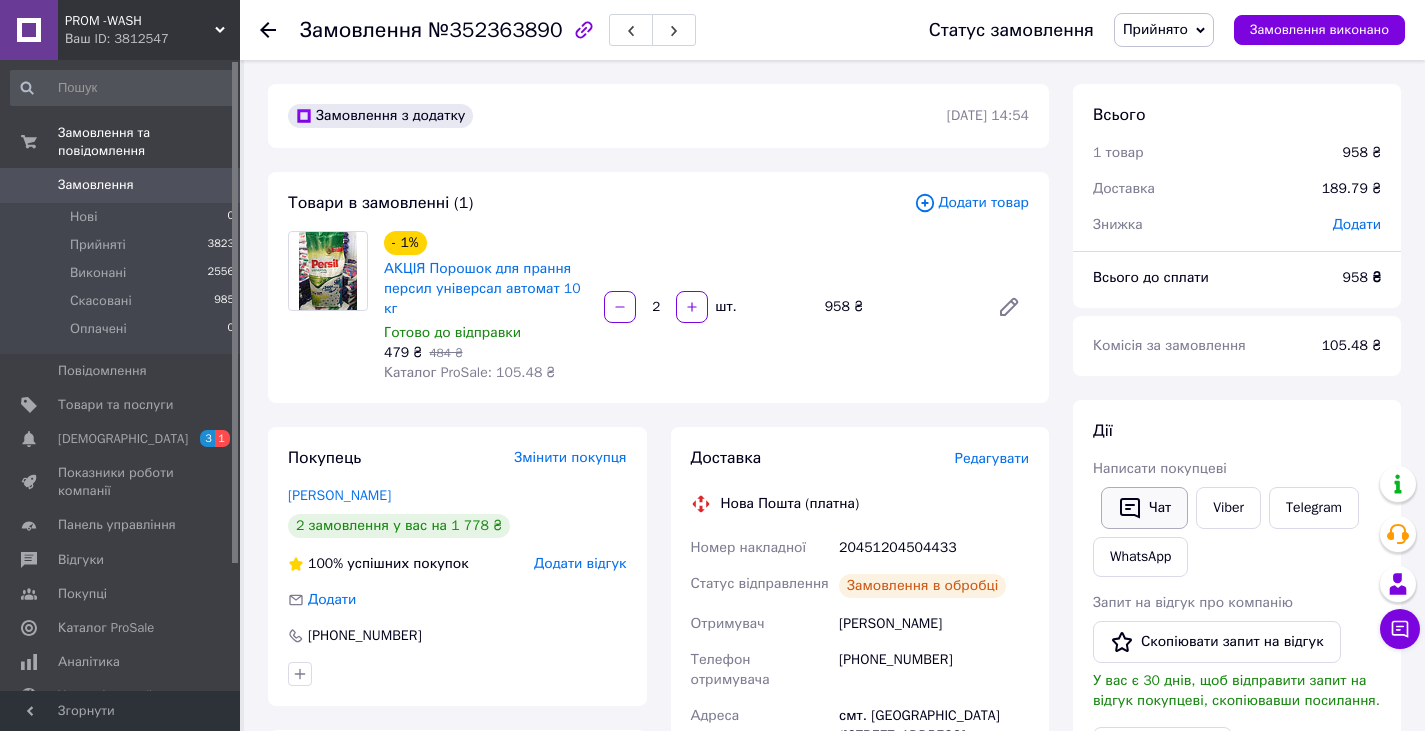 click 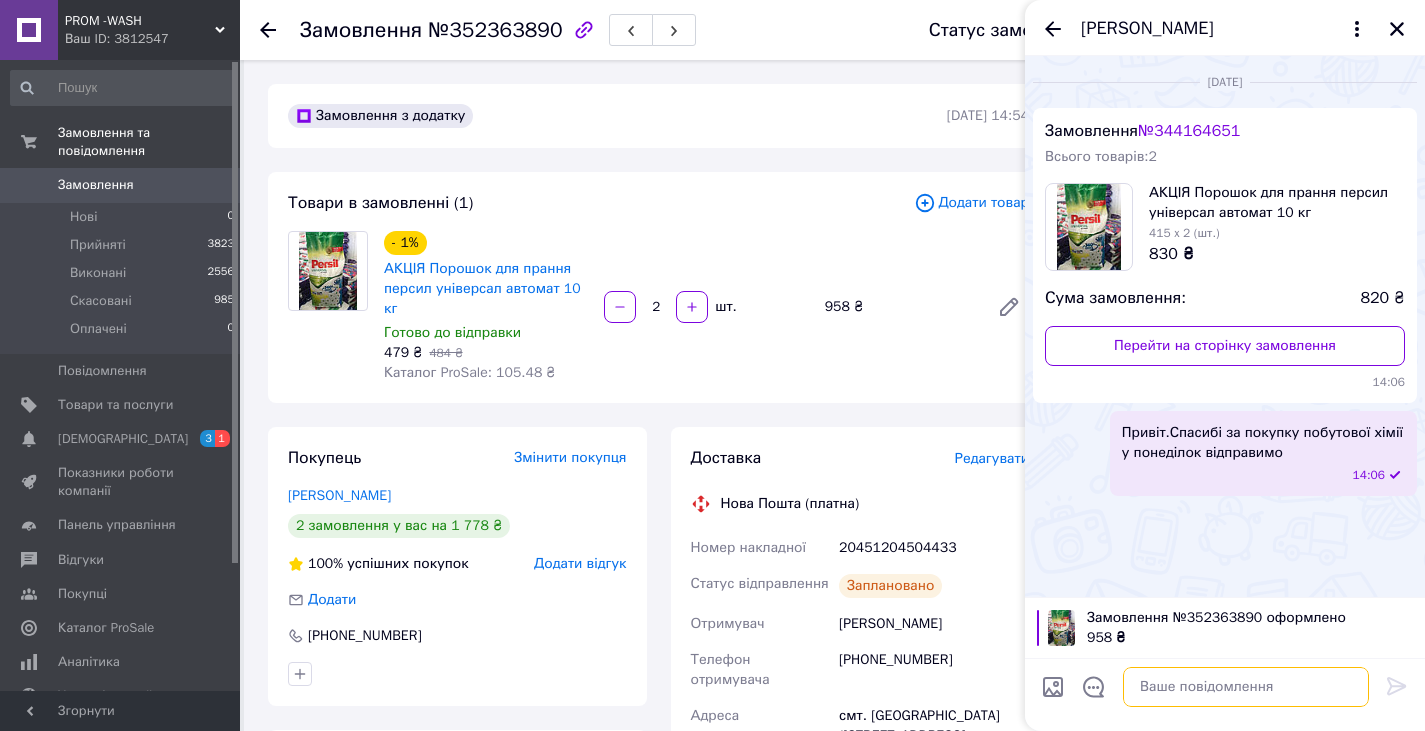 paste on "Привіт.Спасибі за покупку побутової хімії у понеділок відправимо" 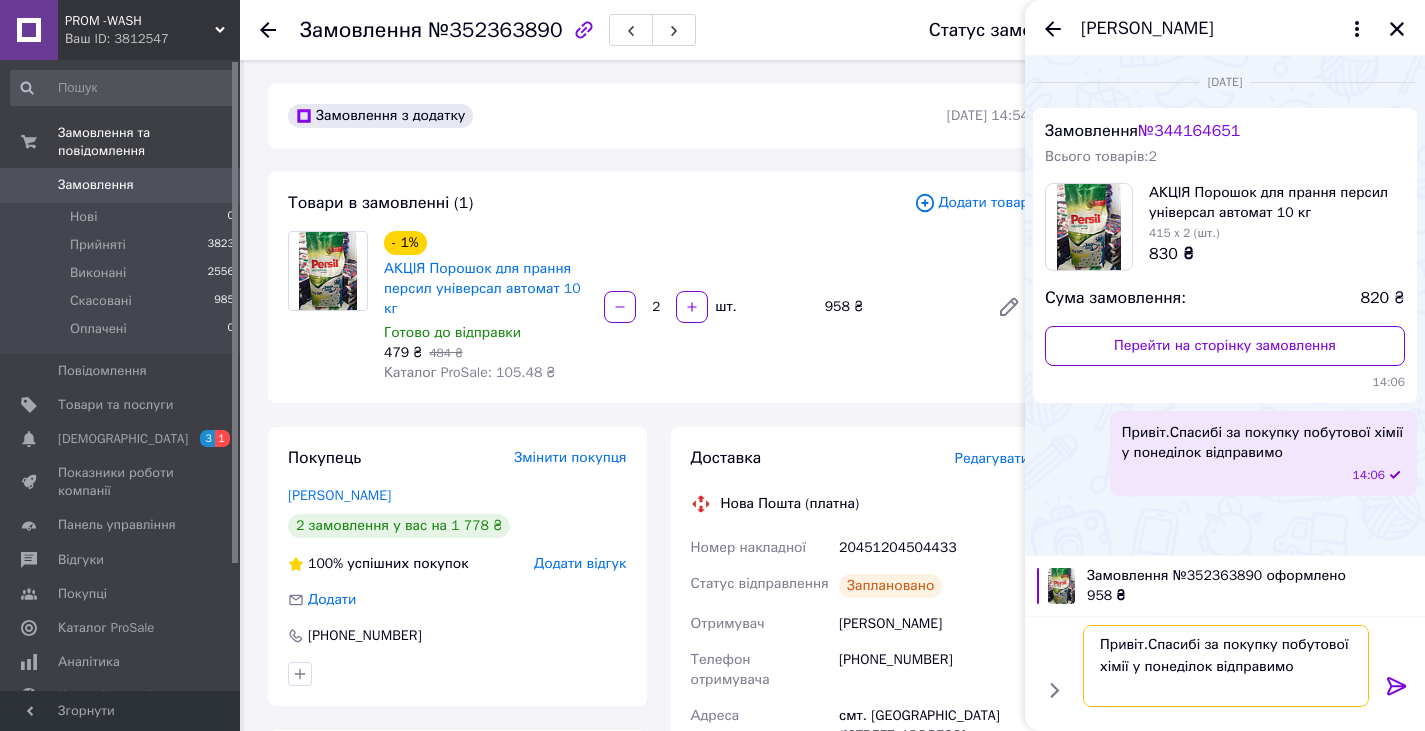 type on "Привіт.Спасибі за покупку побутової хімії у понеділок відправимо" 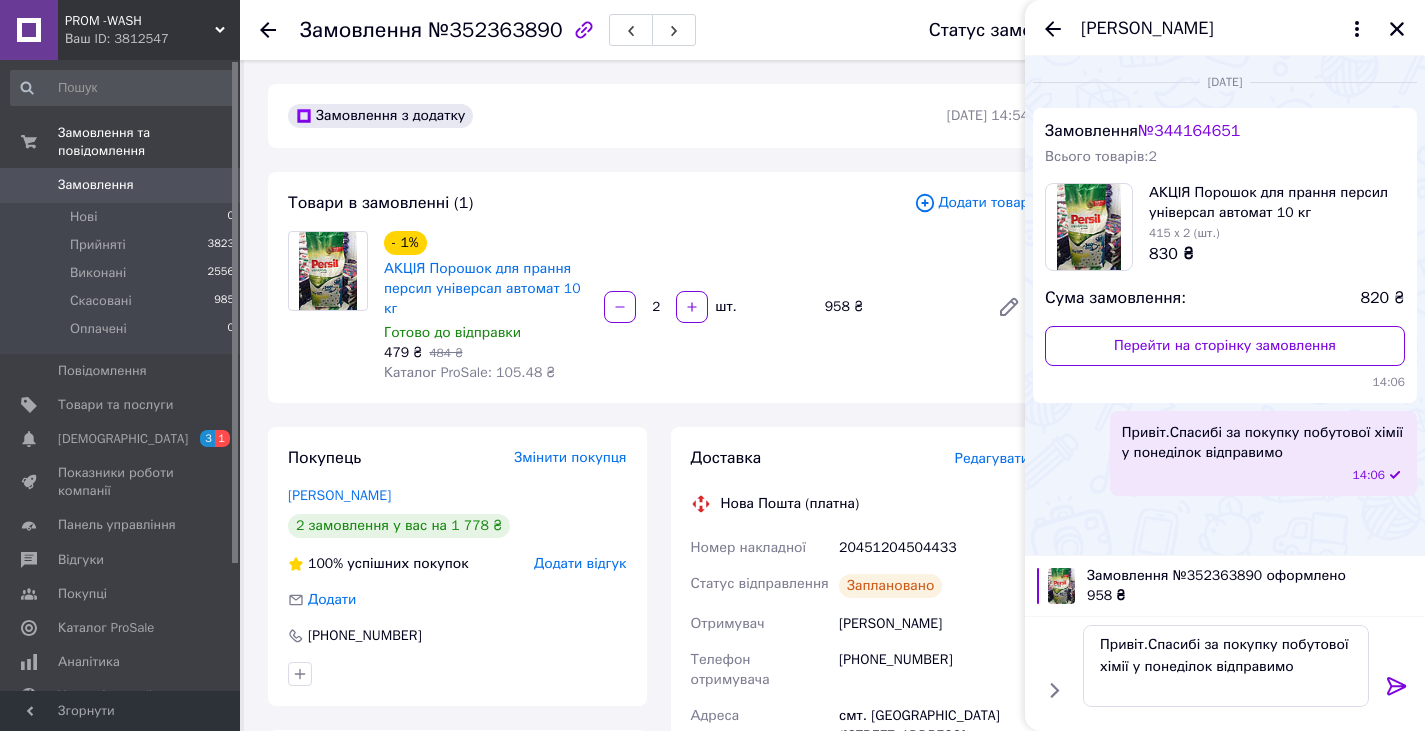 click 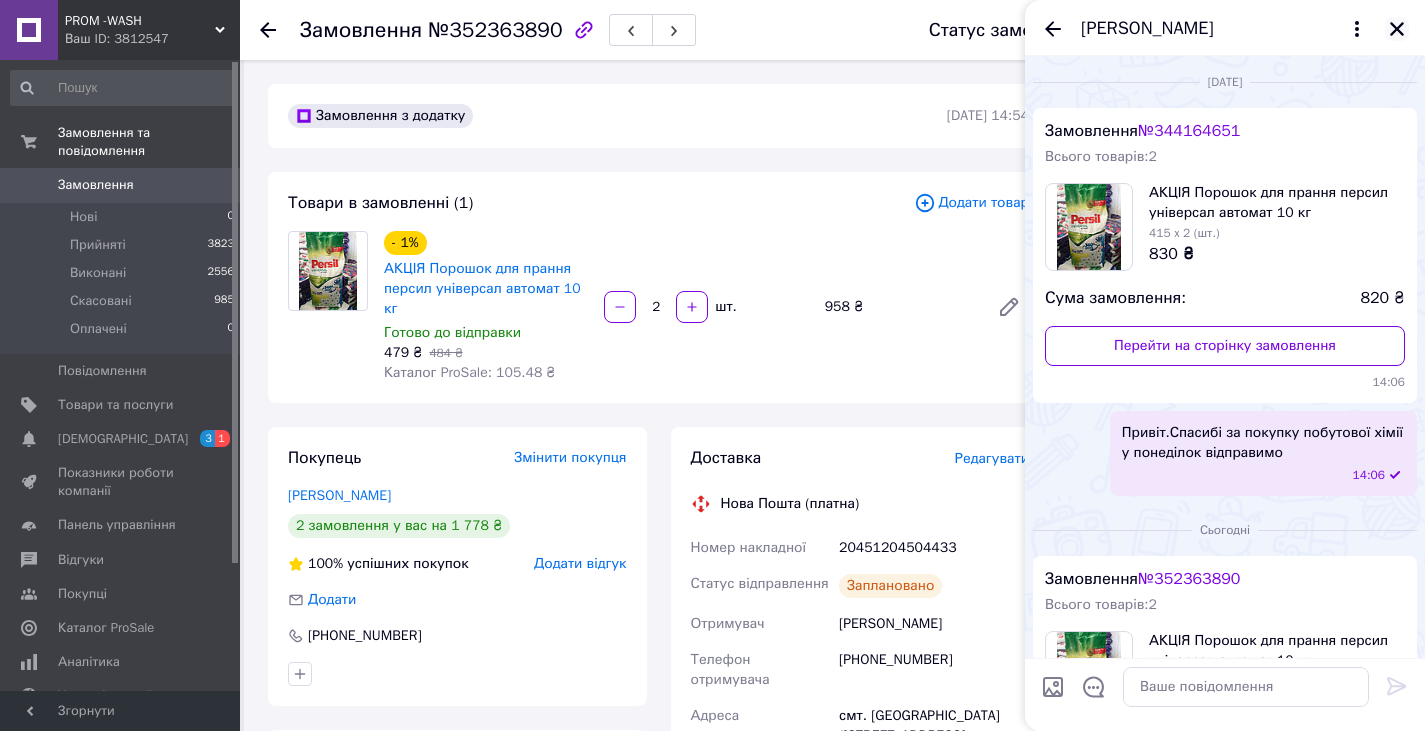 click 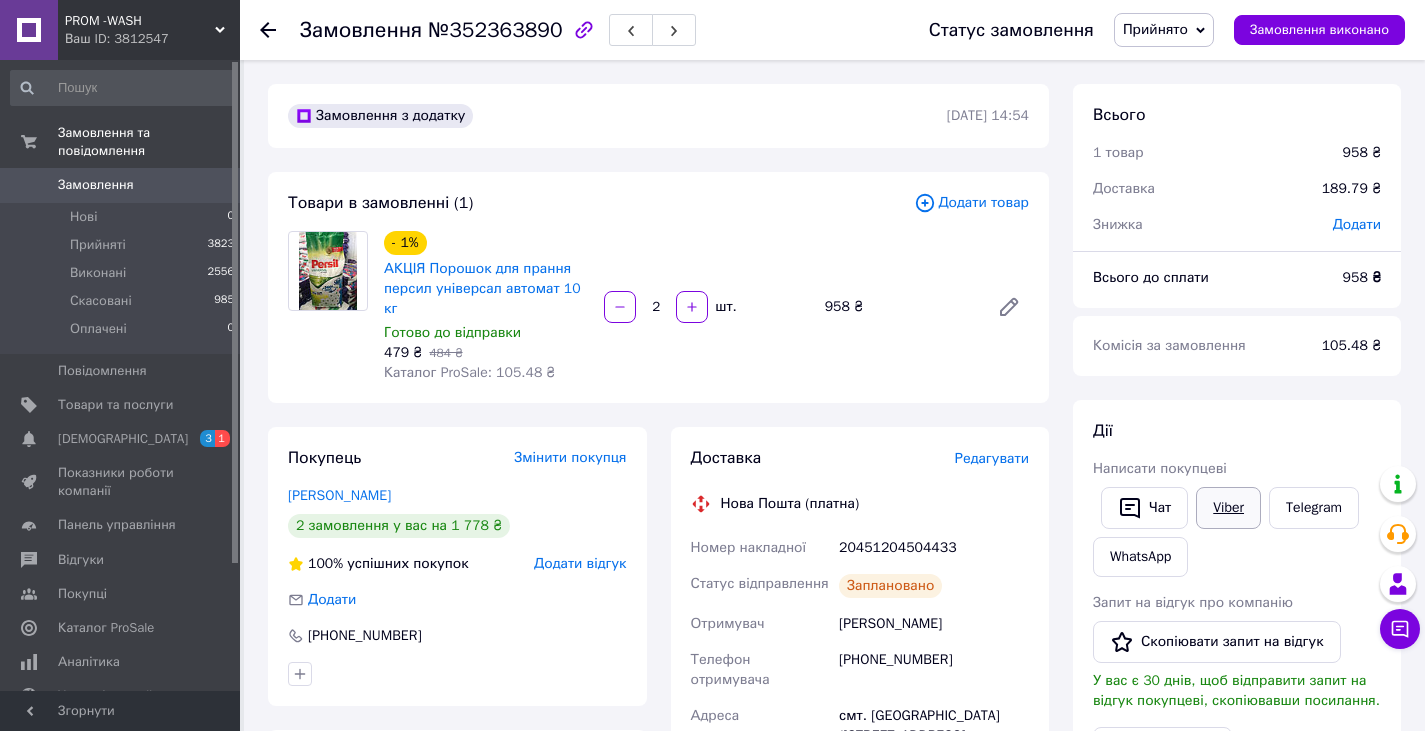 click on "Viber" at bounding box center [1228, 508] 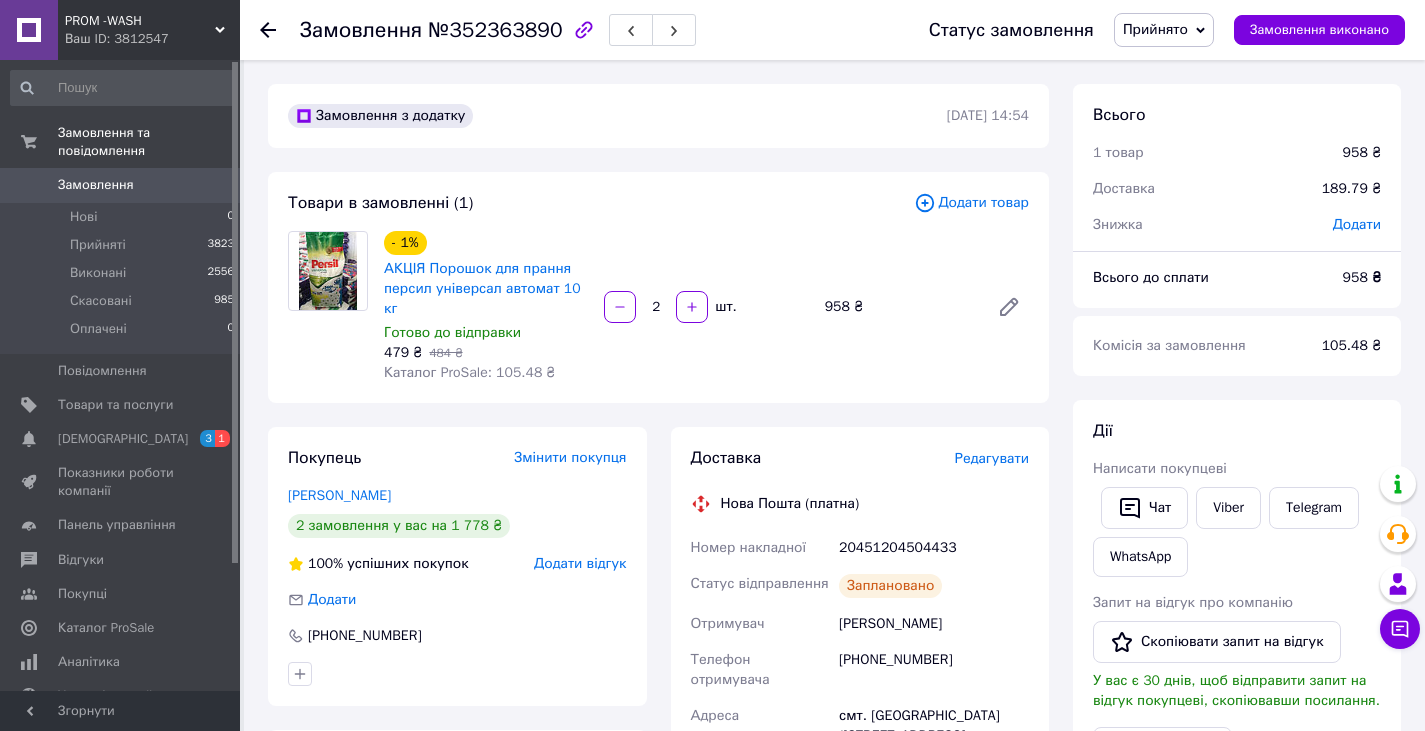 click on "Доставка Редагувати Нова Пошта (платна) Номер накладної 20451204504433 Статус відправлення Заплановано Отримувач Макаренко Олена Телефон отримувача +380686848315 Адреса смт. Капітанівка (Кіровоградська обл.), №1: вул. Промислова, 11 Дата відправки 12.07.2025 Платник Отримувач Оціночна вартість 958 ₴ Сума післяплати 958 ₴ Комісія за післяплату 39.16 ₴ Платник комісії післяплати Отримувач Вартість доставки 189.79 ₴ Роздрукувати ЕН Платник Отримувач Відправник Прізвище отримувача Макаренко Ім'я отримувача Олена По батькові отримувача Телефон отримувача +380686848315 Тип доставки <" at bounding box center [860, 784] 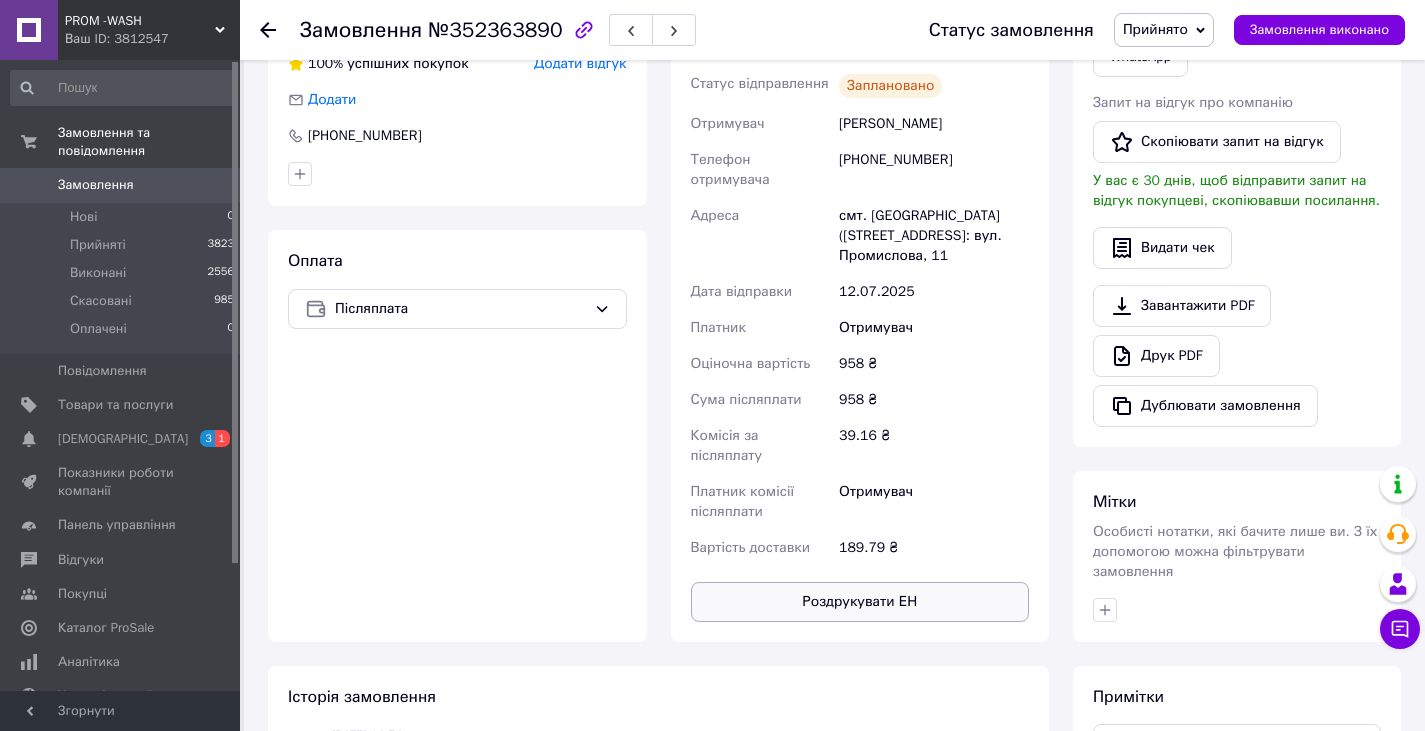 click on "Роздрукувати ЕН" at bounding box center [860, 602] 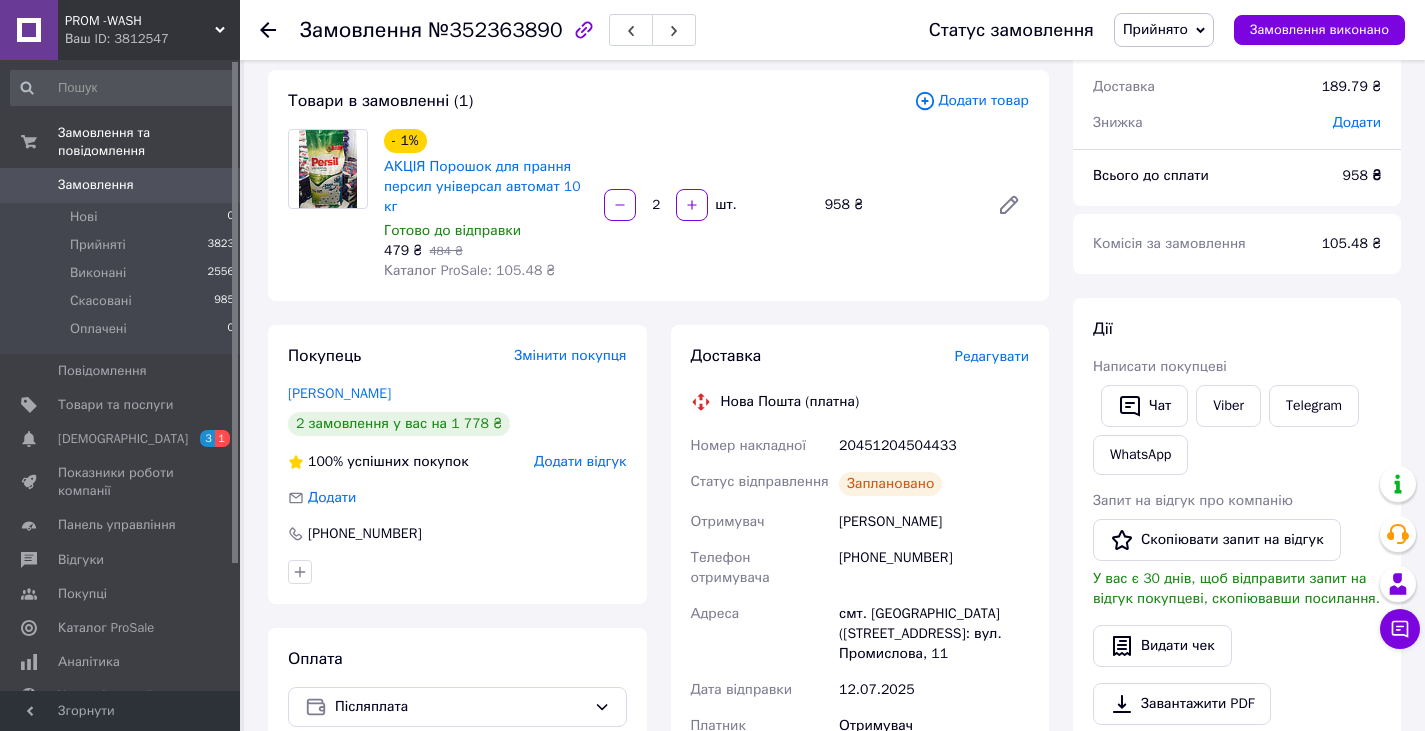 scroll, scrollTop: 100, scrollLeft: 0, axis: vertical 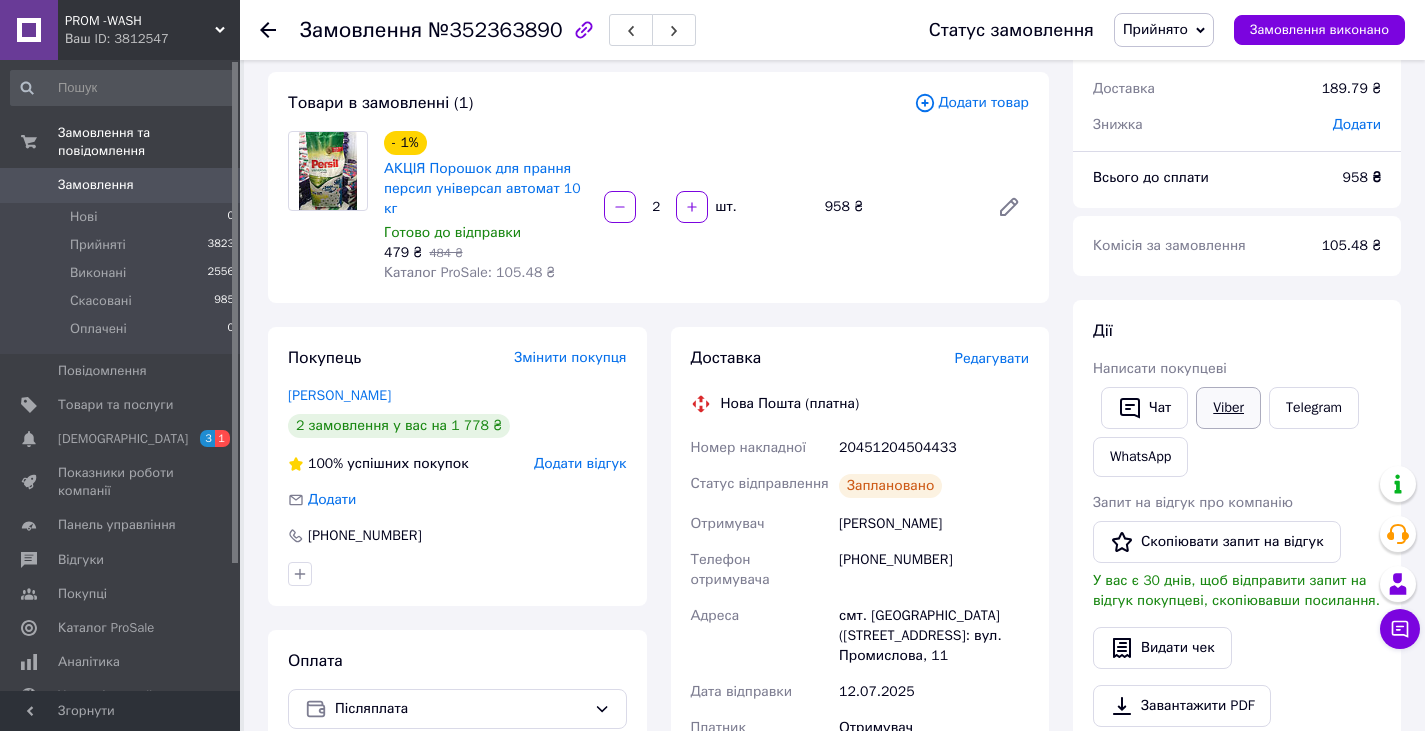 click on "Viber" at bounding box center [1228, 408] 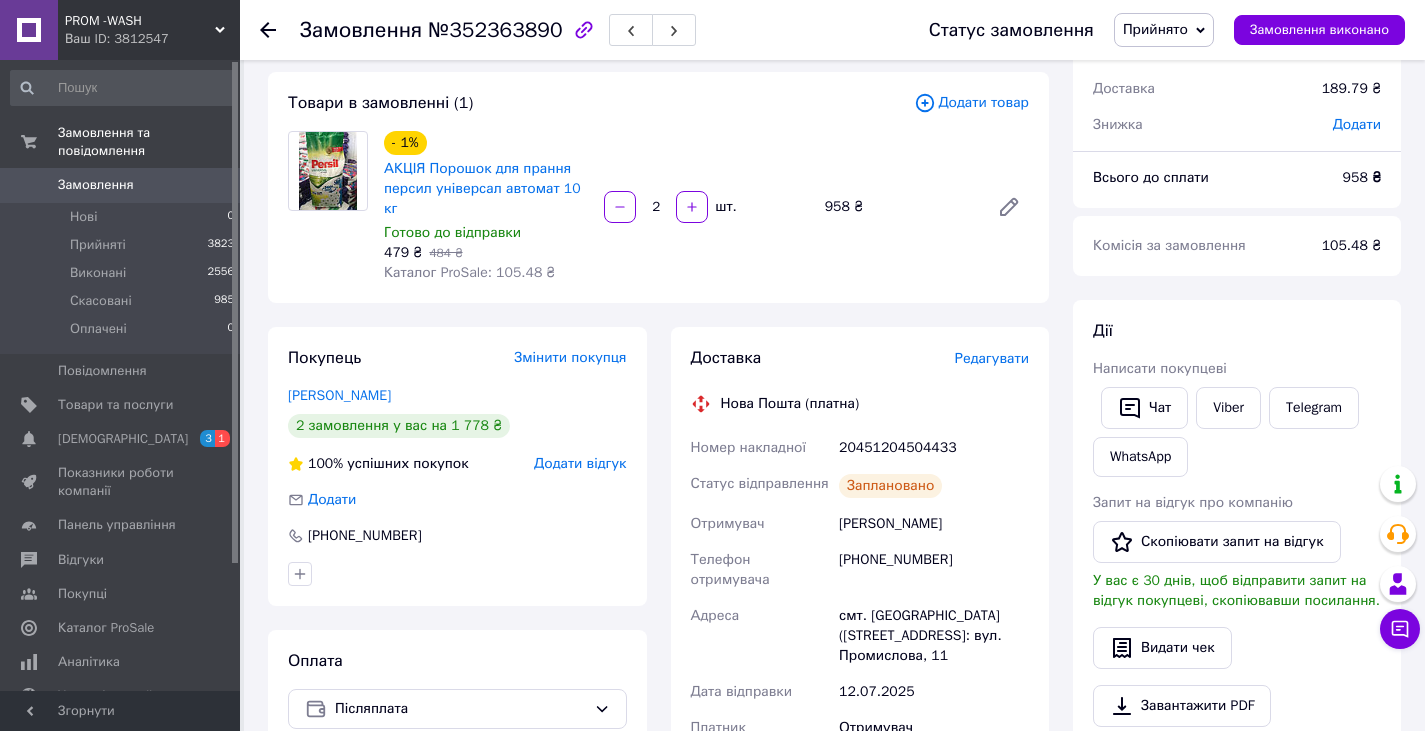 scroll, scrollTop: 0, scrollLeft: 0, axis: both 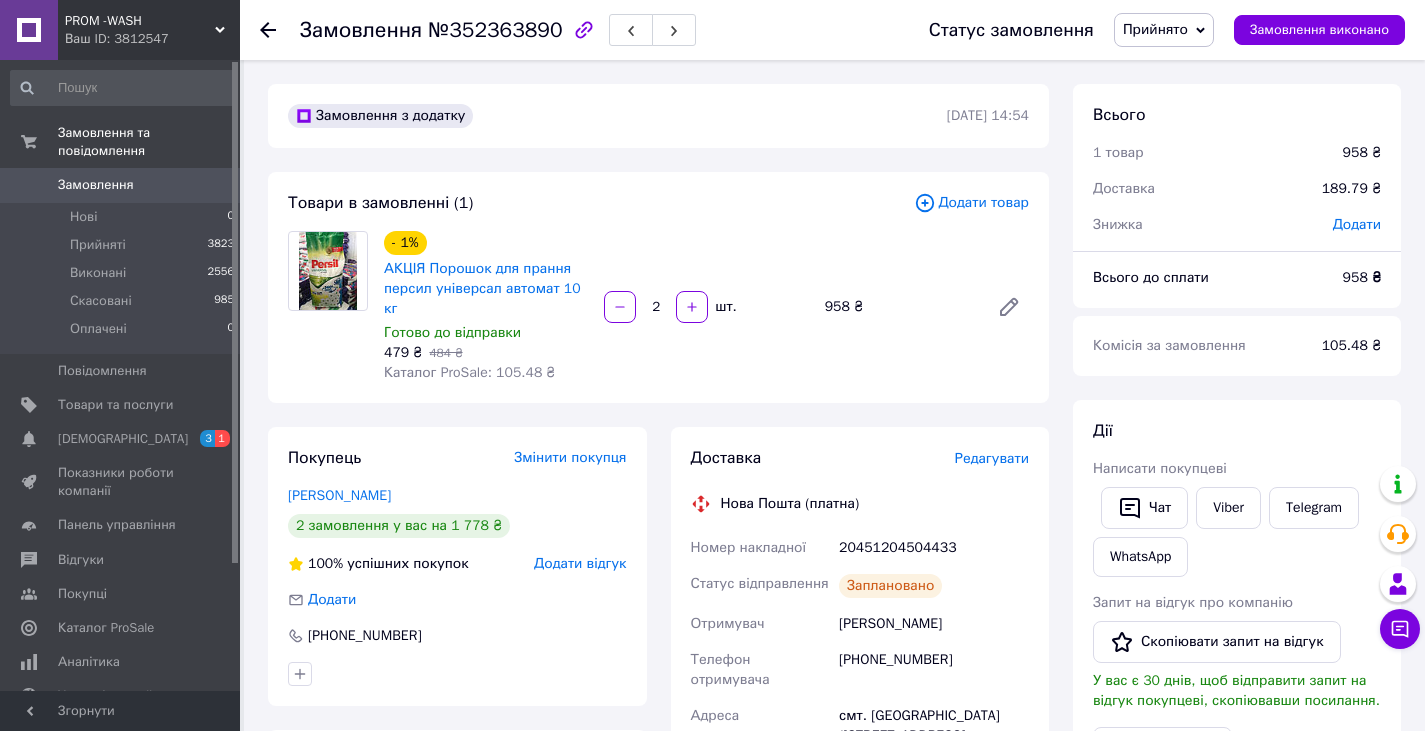 click on "Покупець Змінити покупця Макаренко Олена 2 замовлення у вас на 1 778 ₴ 100%   успішних покупок Додати відгук Додати +380686848315 Оплата Післяплата" at bounding box center (457, 784) 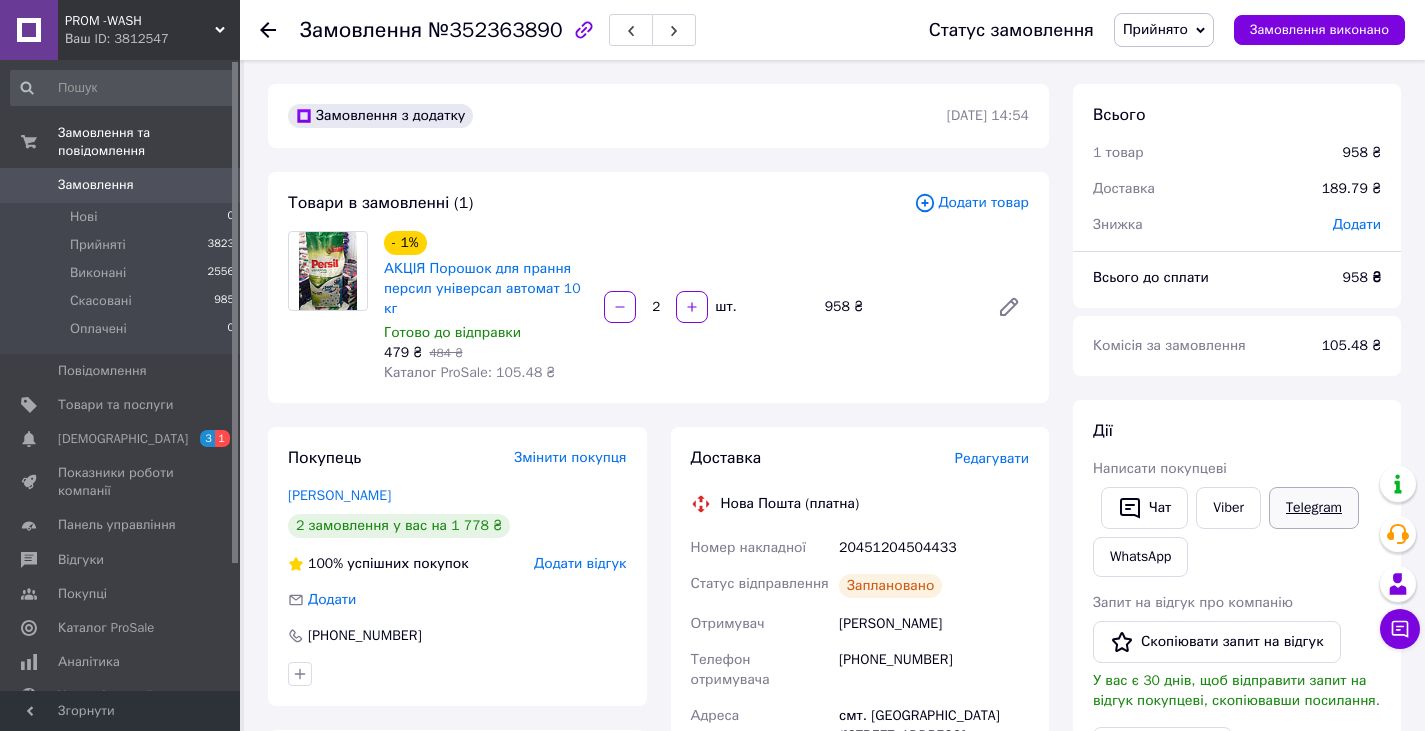 click on "Telegram" at bounding box center [1314, 508] 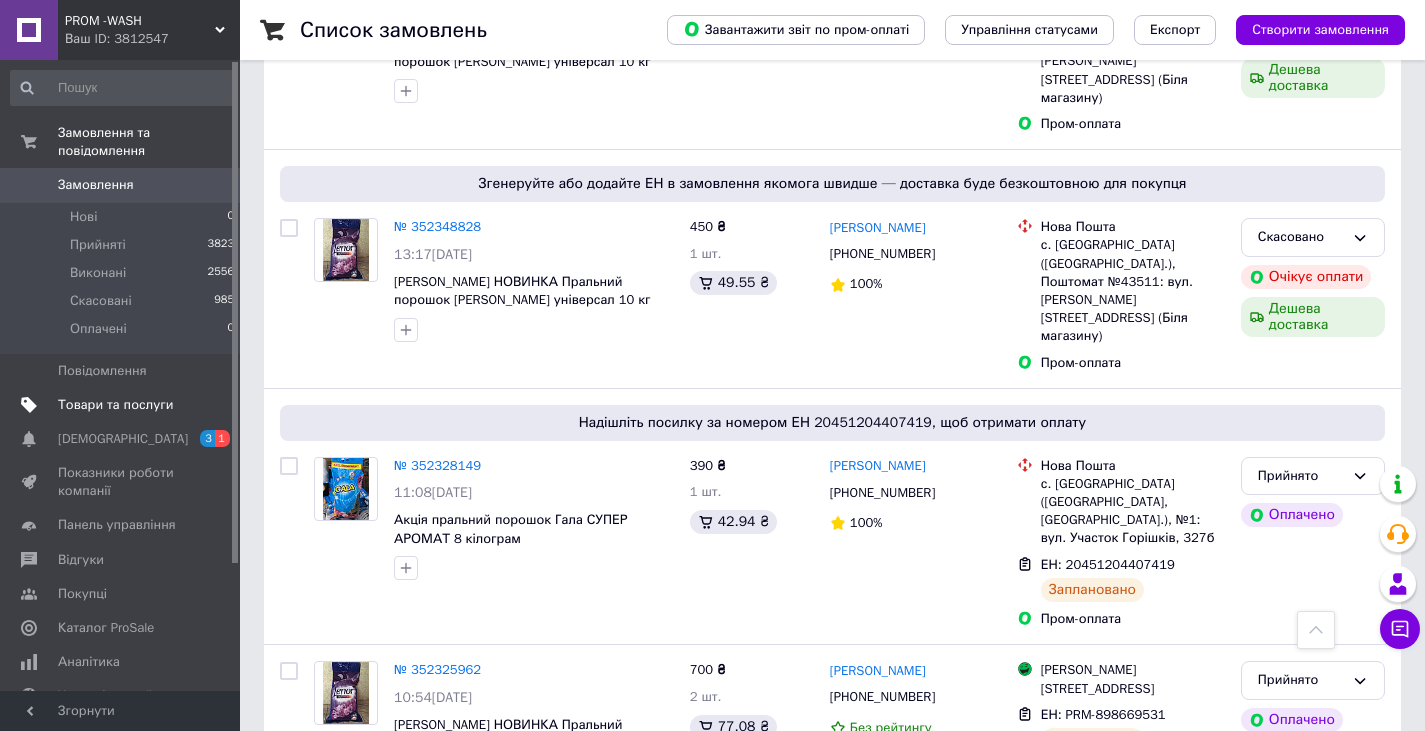 scroll, scrollTop: 1400, scrollLeft: 0, axis: vertical 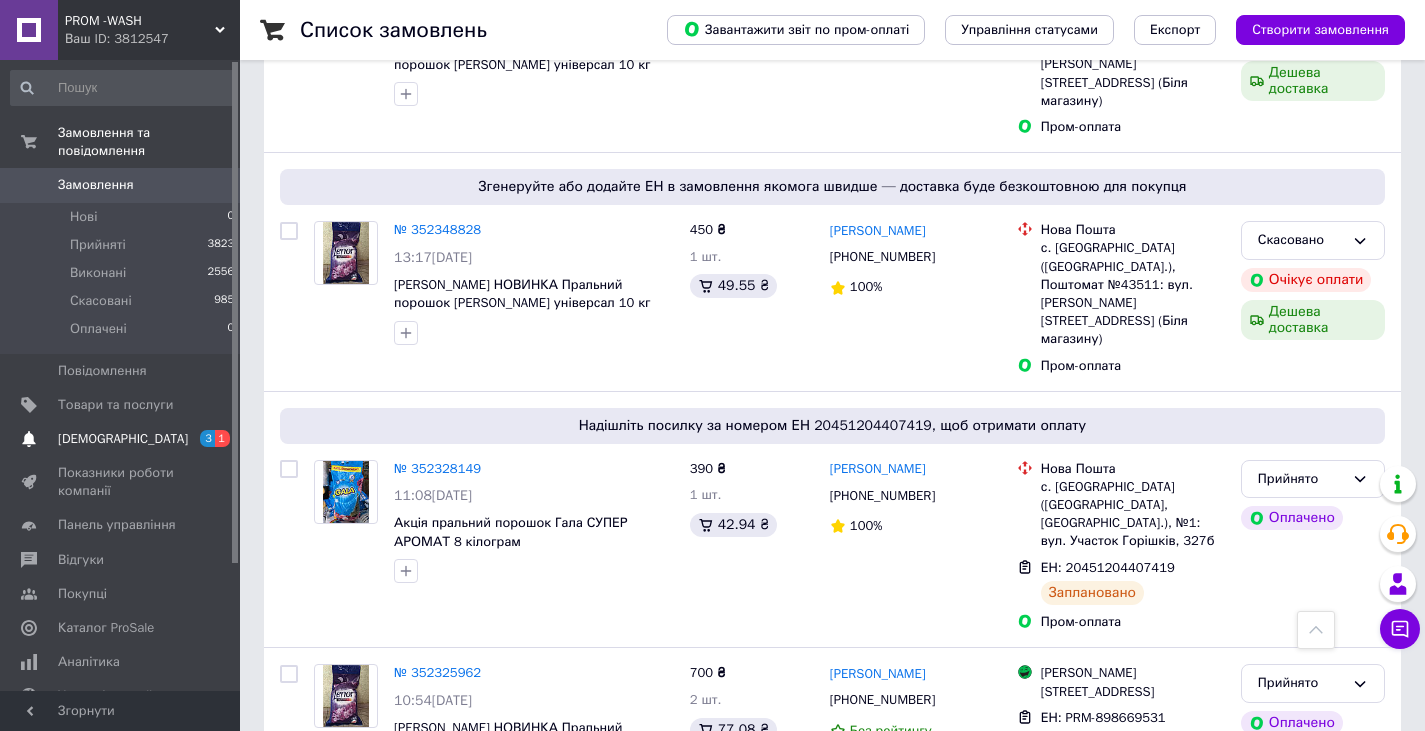 click on "3 1" at bounding box center [212, 439] 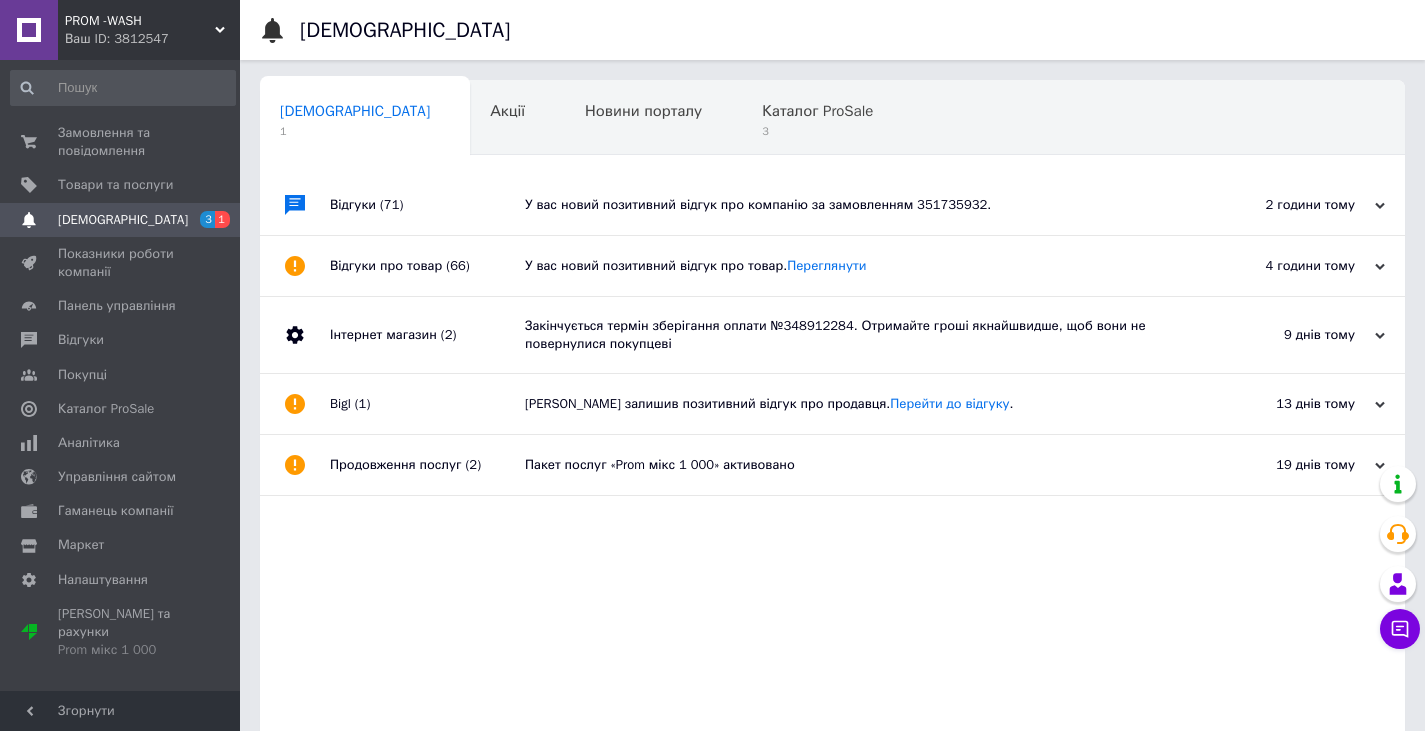 click on "У вас новий позитивний відгук про компанію за замовленням 351735932." at bounding box center [855, 205] 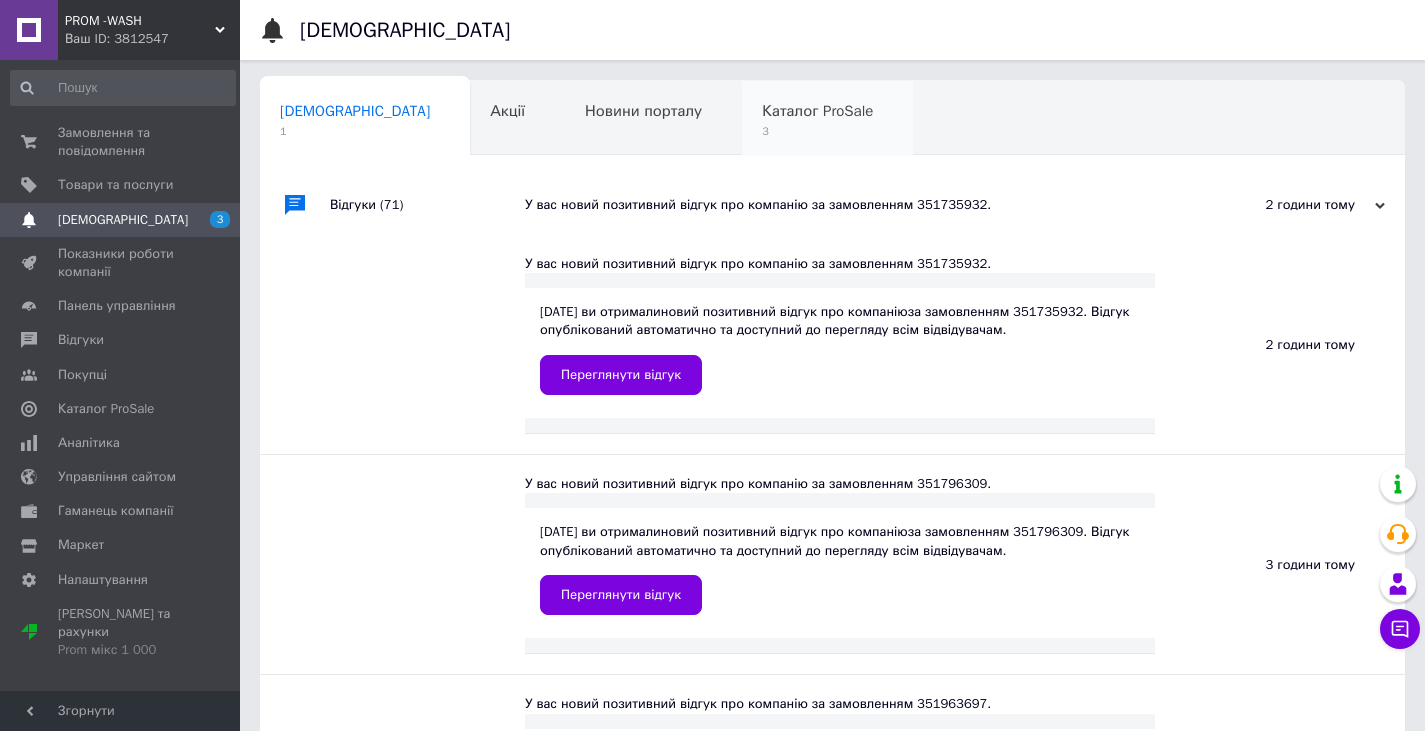 click on "Каталог ProSale" at bounding box center [817, 111] 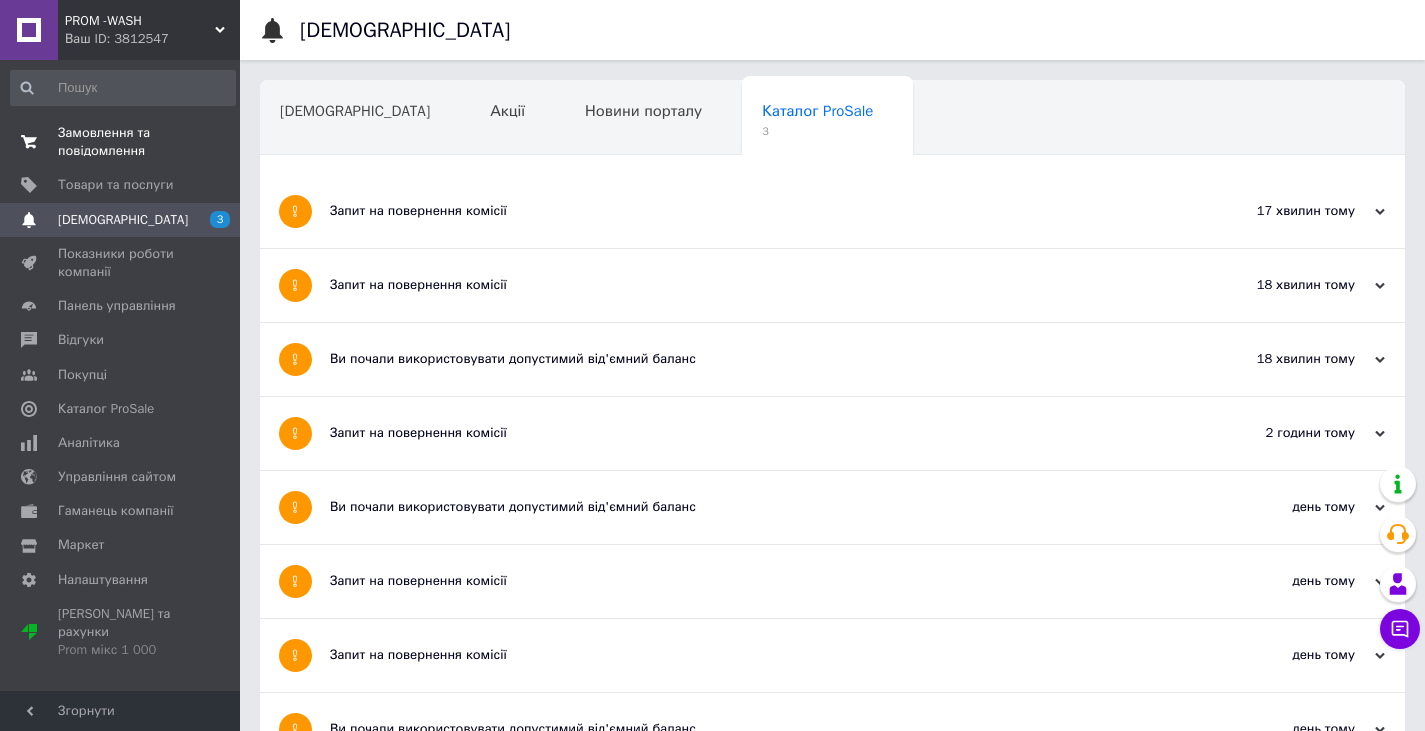 click on "Замовлення та повідомлення" at bounding box center (121, 142) 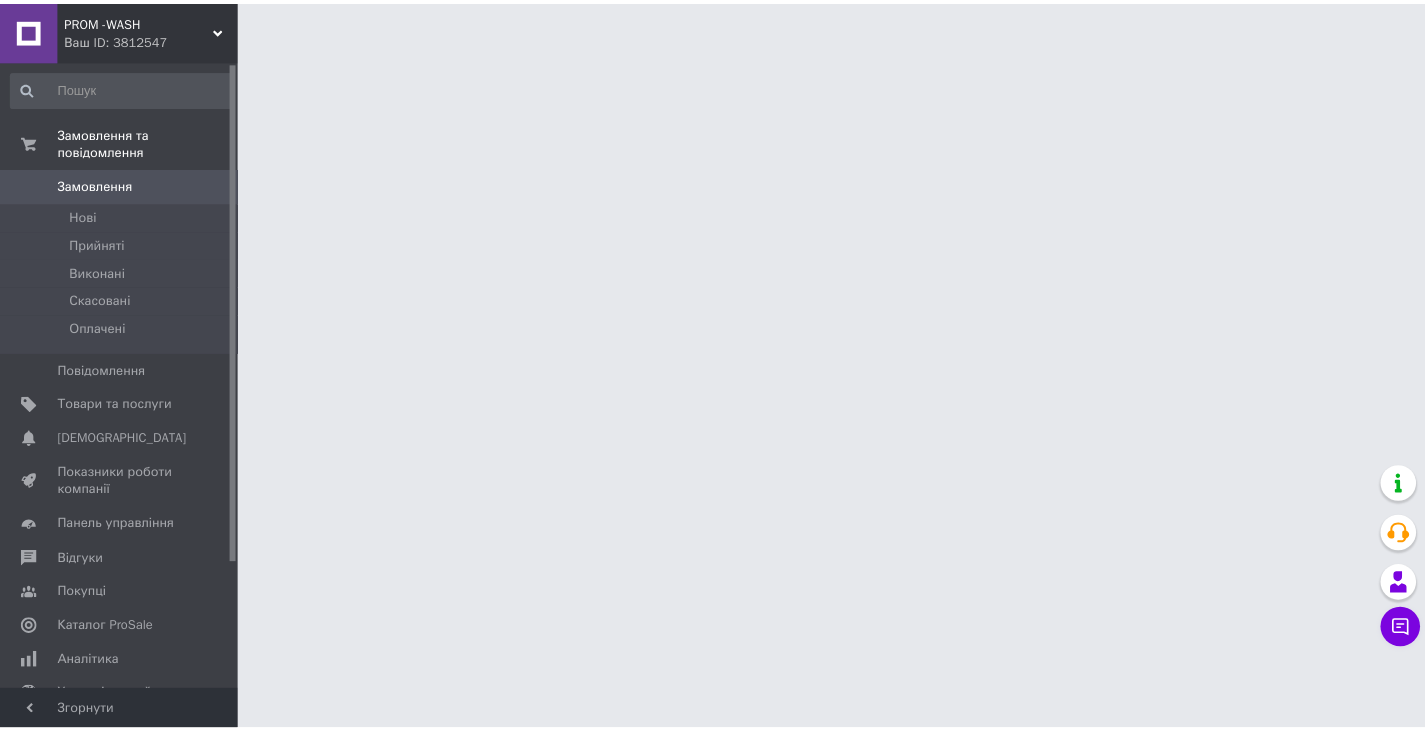 scroll, scrollTop: 0, scrollLeft: 0, axis: both 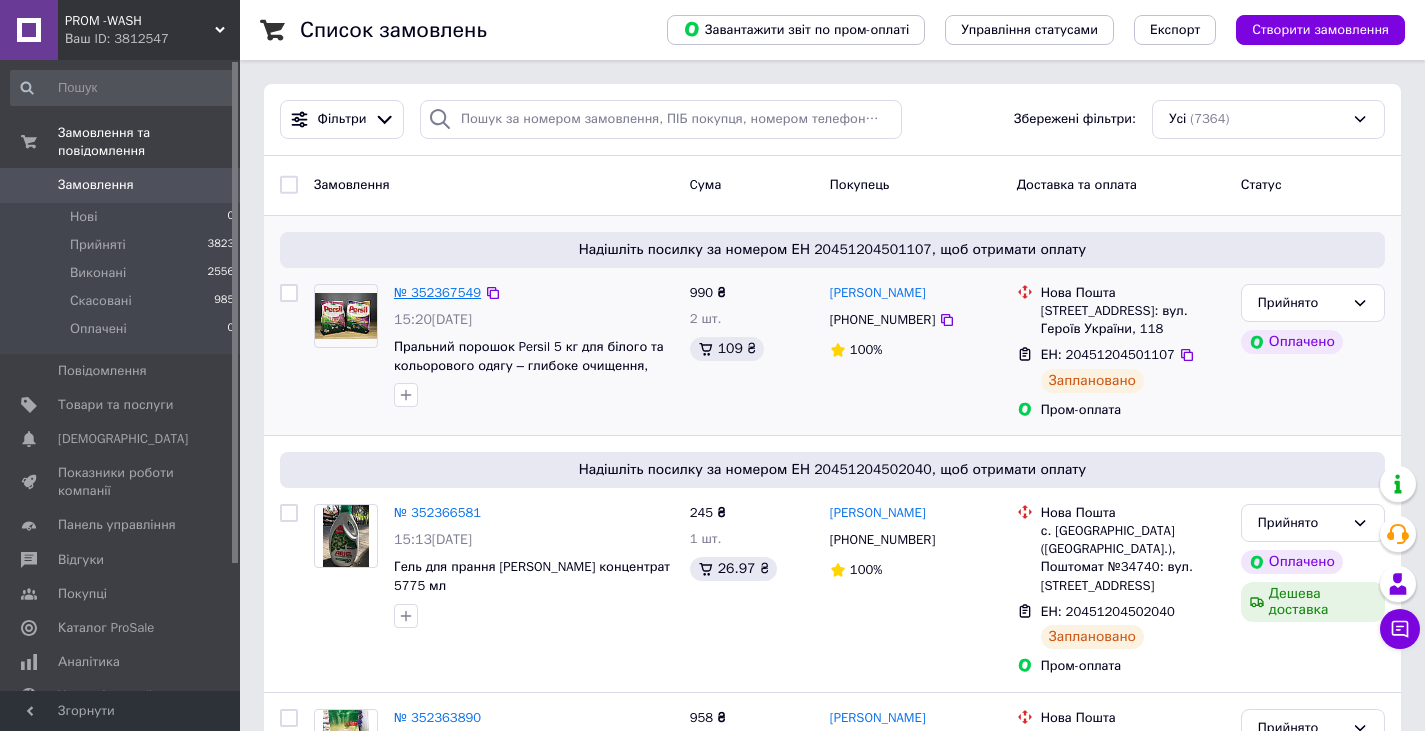 click on "№ 352367549" at bounding box center [437, 292] 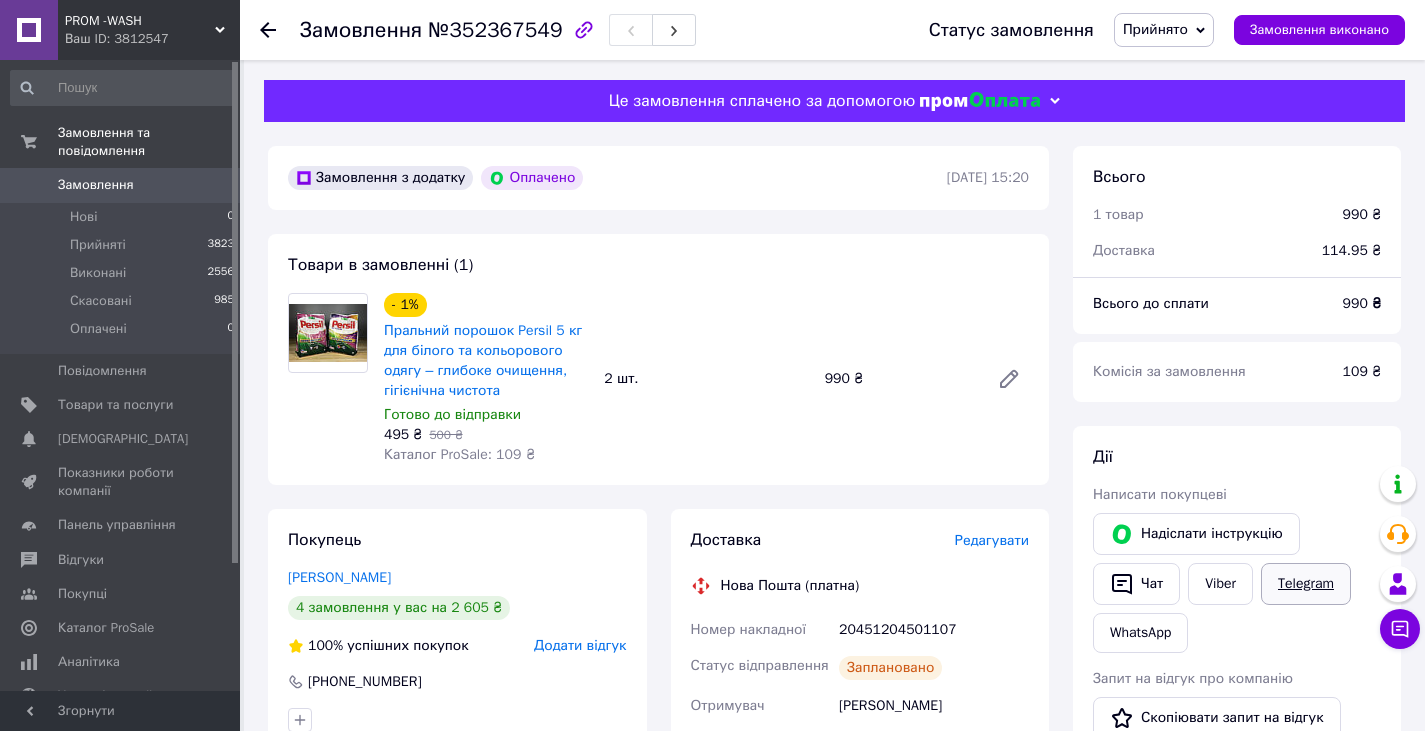 click on "Telegram" at bounding box center (1306, 584) 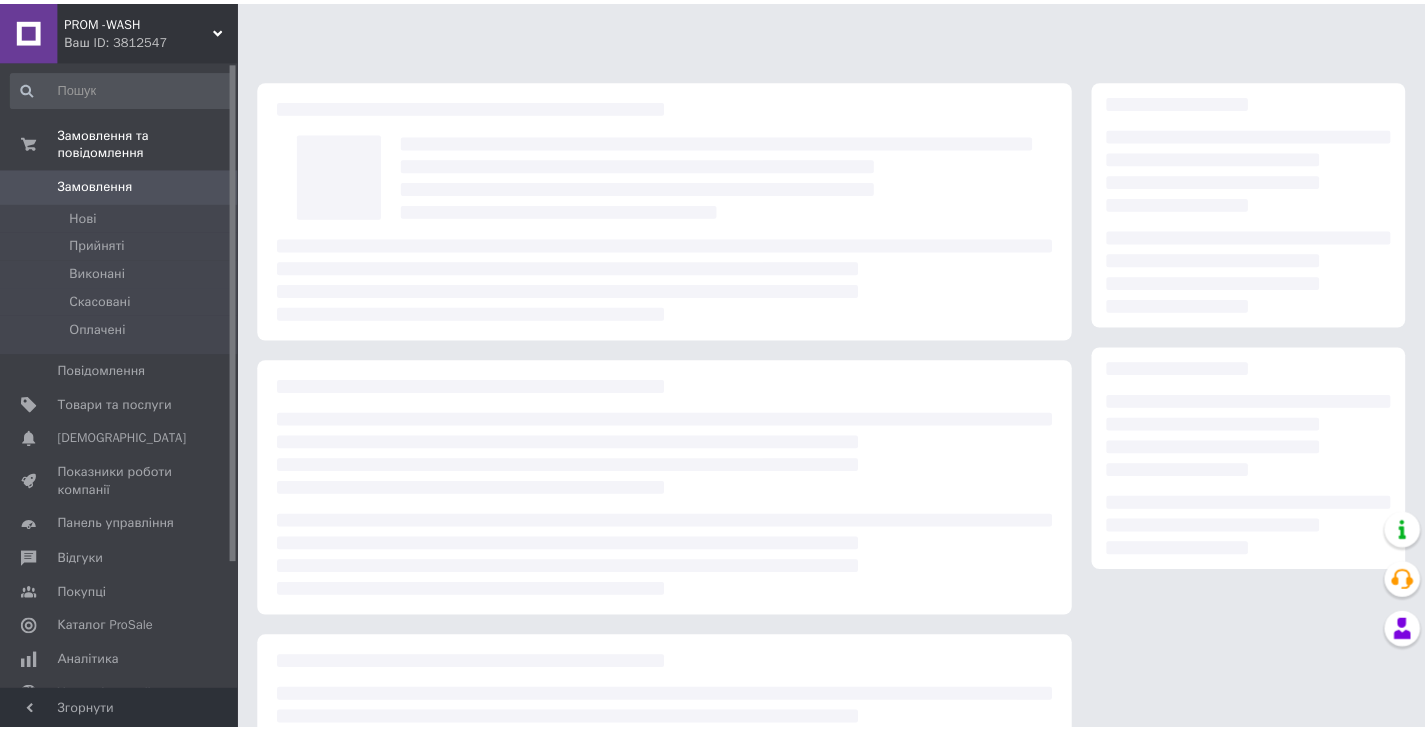 scroll, scrollTop: 0, scrollLeft: 0, axis: both 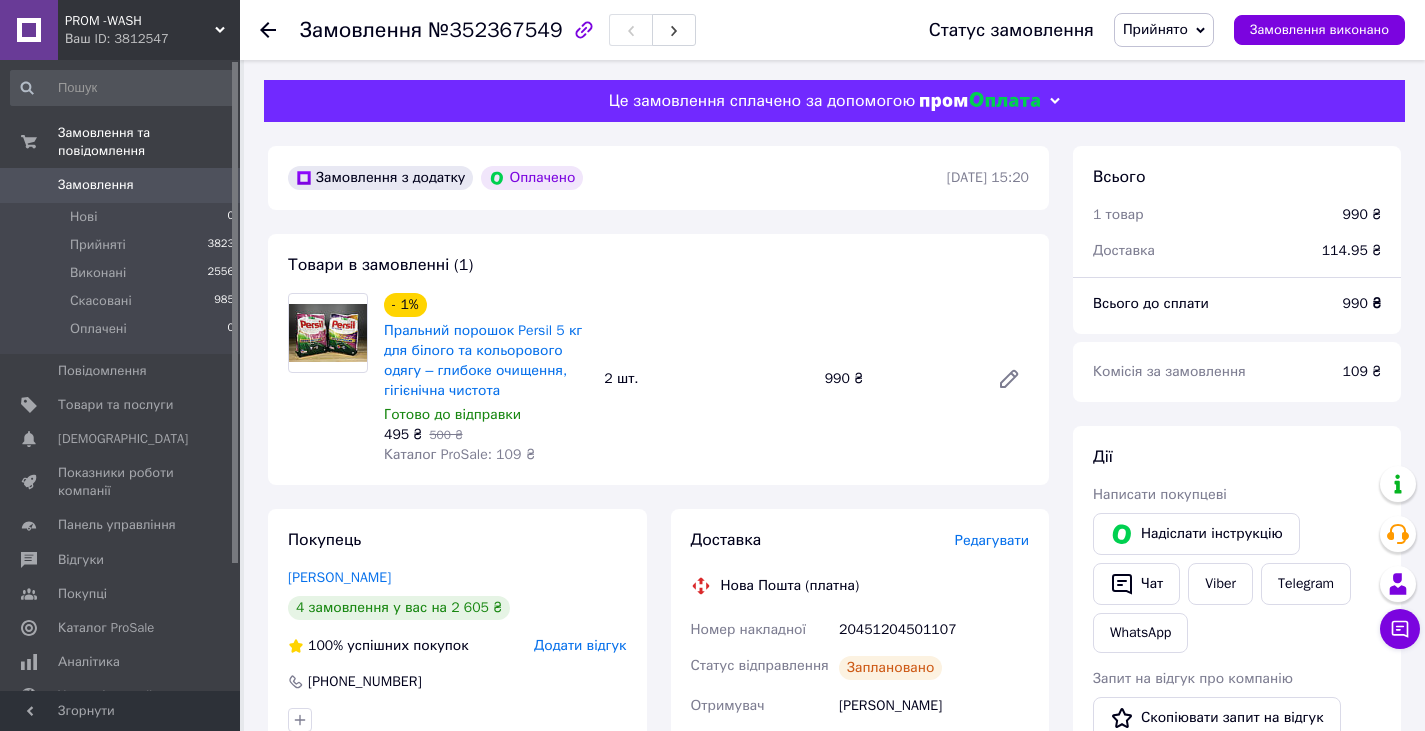 click 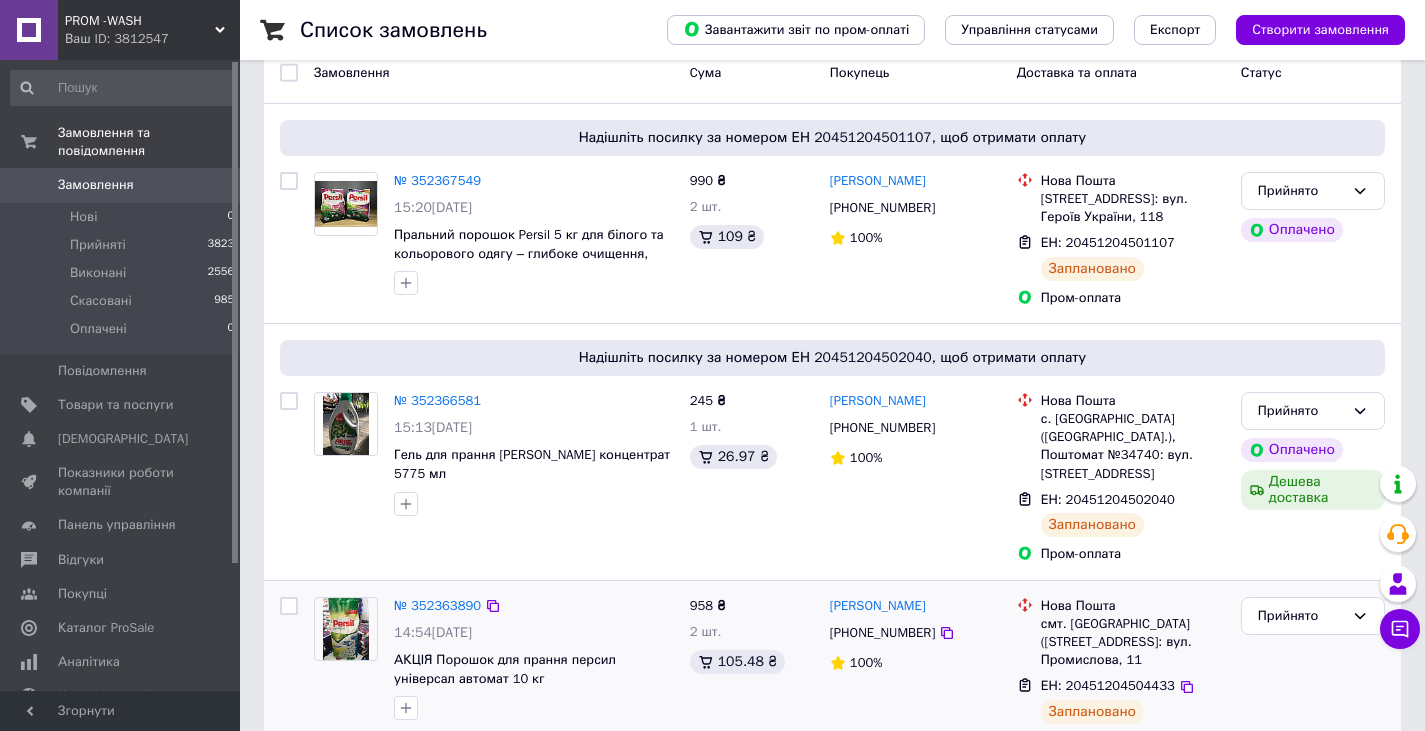 scroll, scrollTop: 500, scrollLeft: 0, axis: vertical 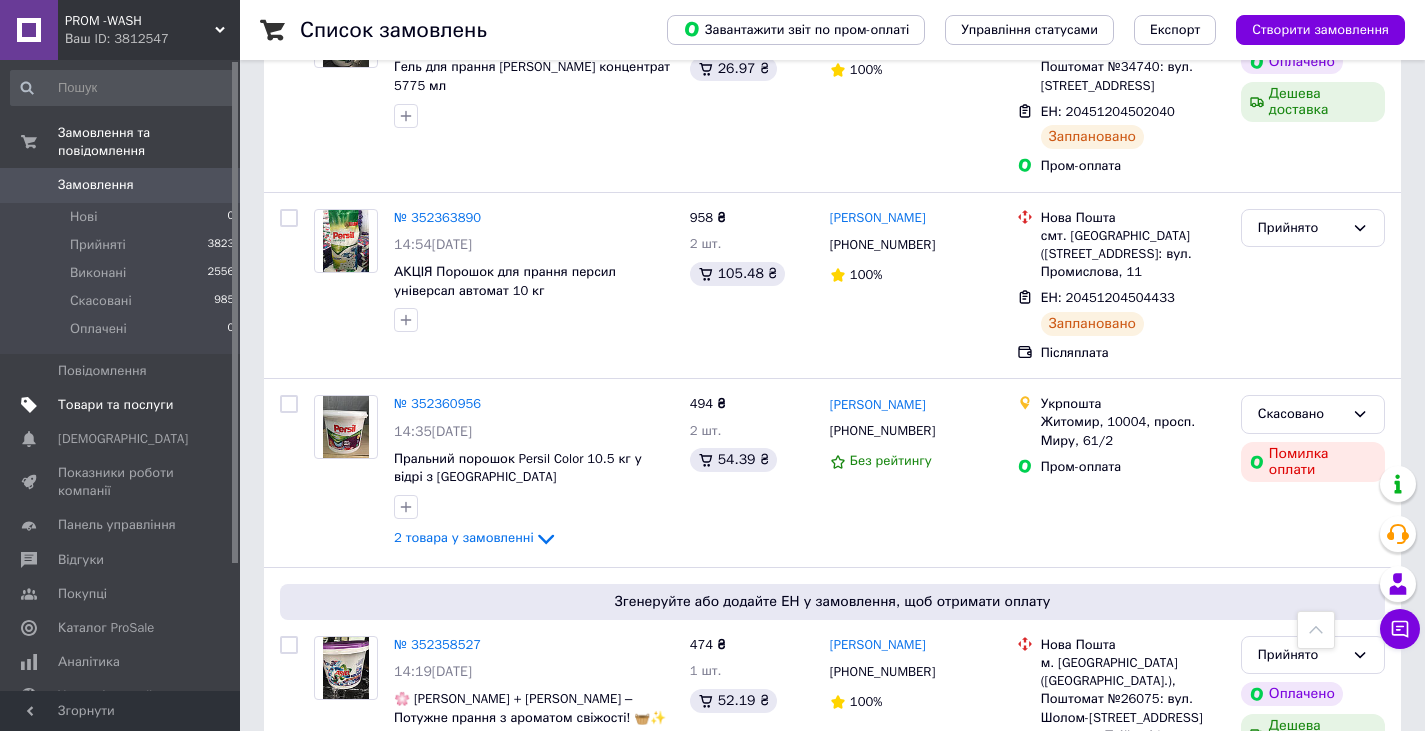click on "Товари та послуги" at bounding box center [115, 405] 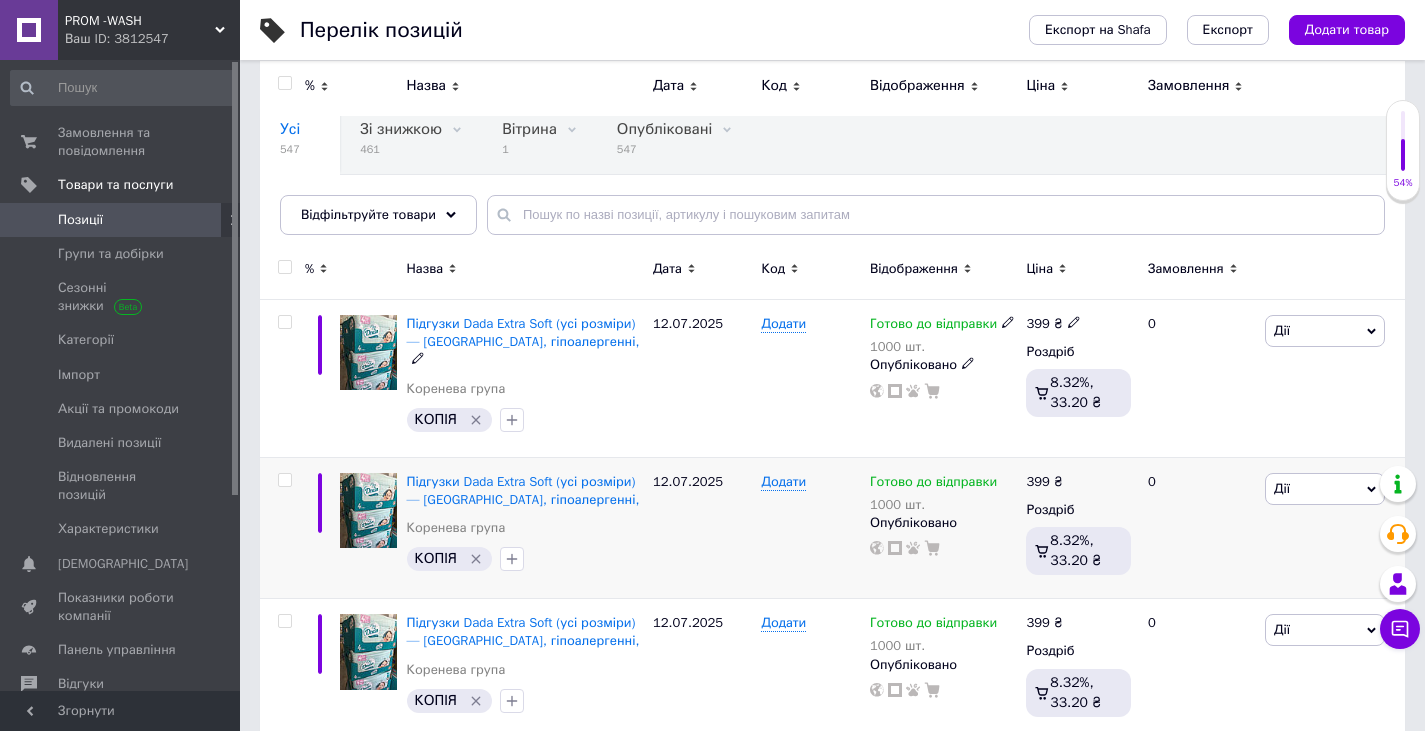 scroll, scrollTop: 0, scrollLeft: 0, axis: both 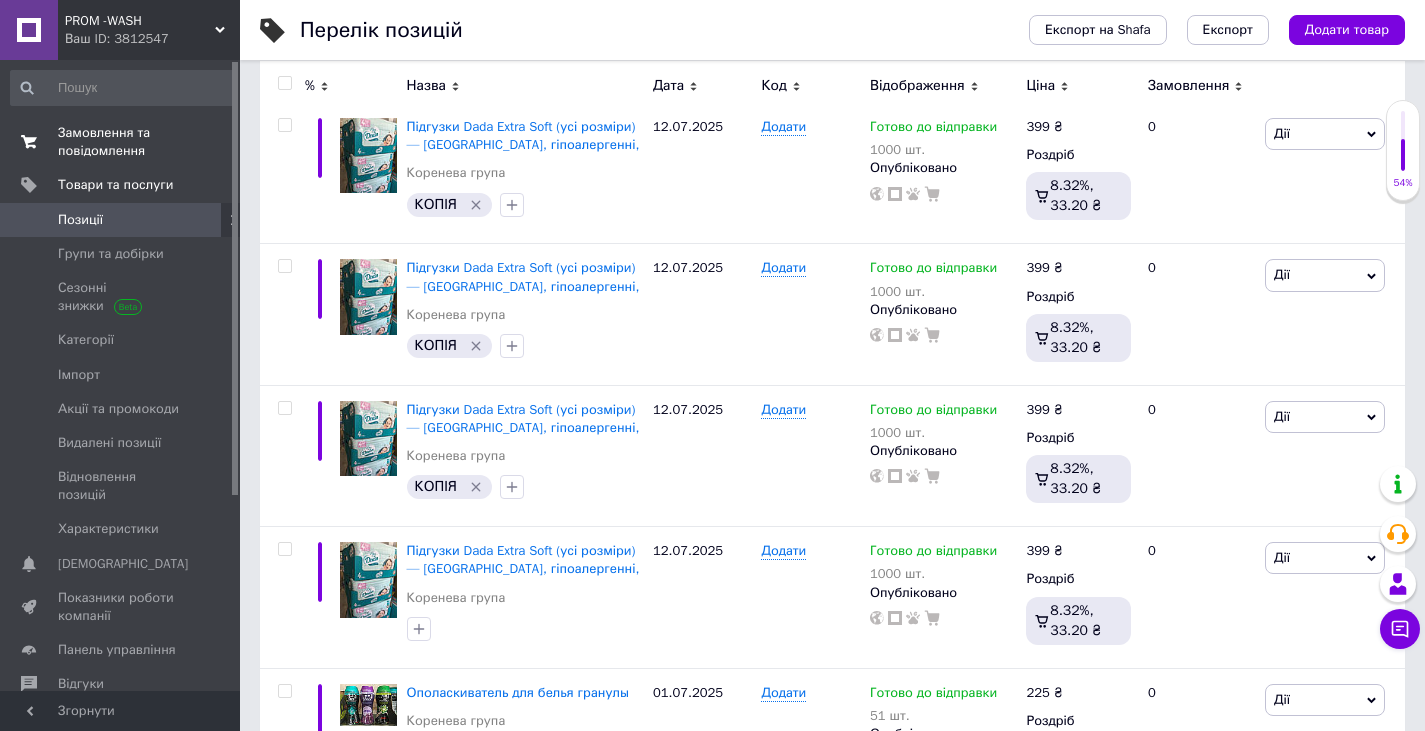 click on "Замовлення та повідомлення 0 0" at bounding box center [123, 142] 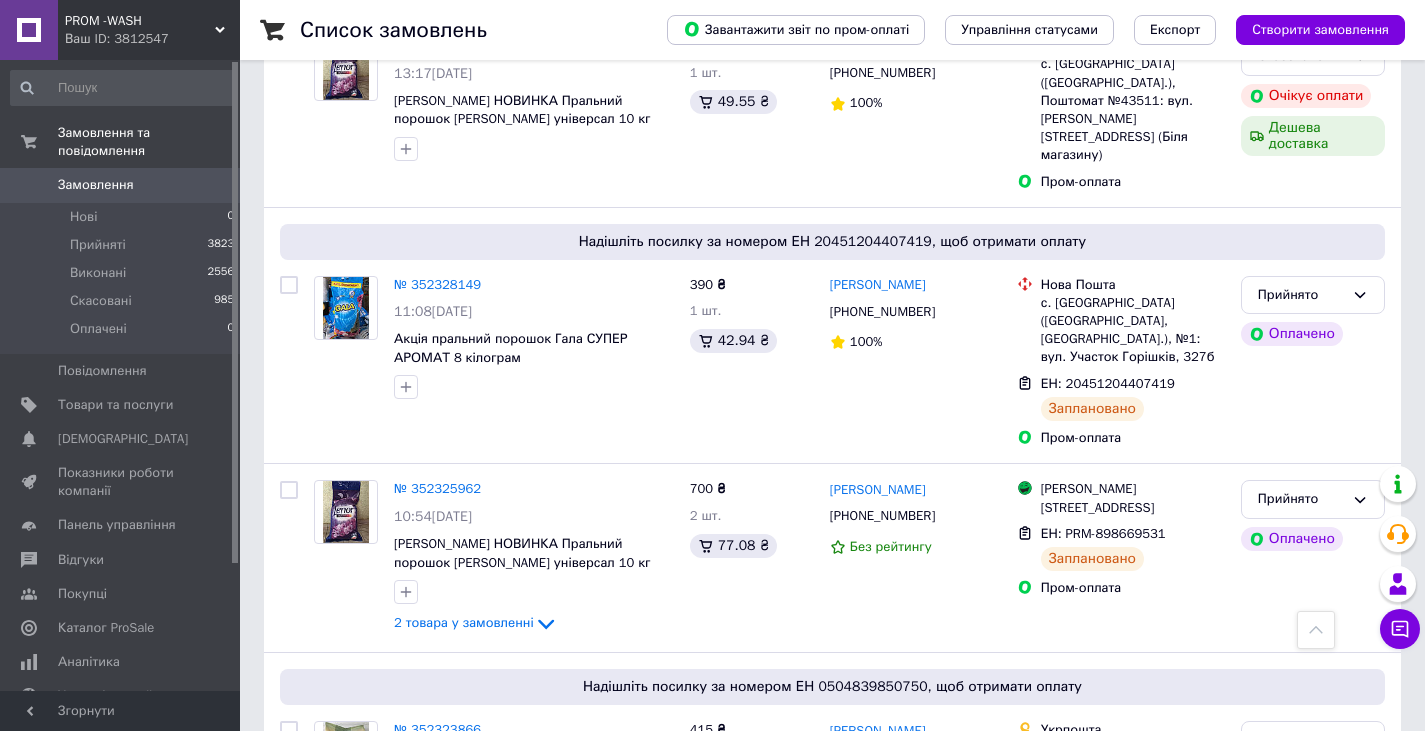 scroll, scrollTop: 1600, scrollLeft: 0, axis: vertical 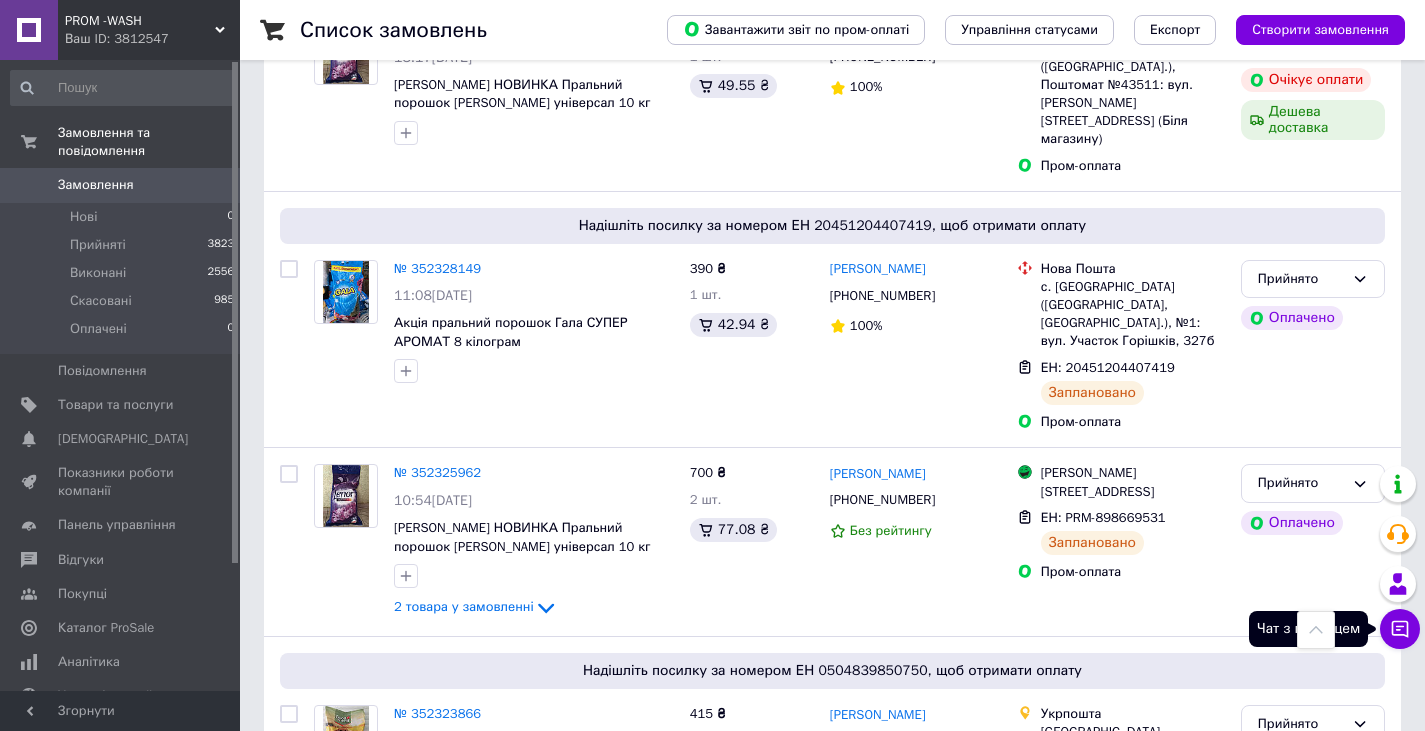 click 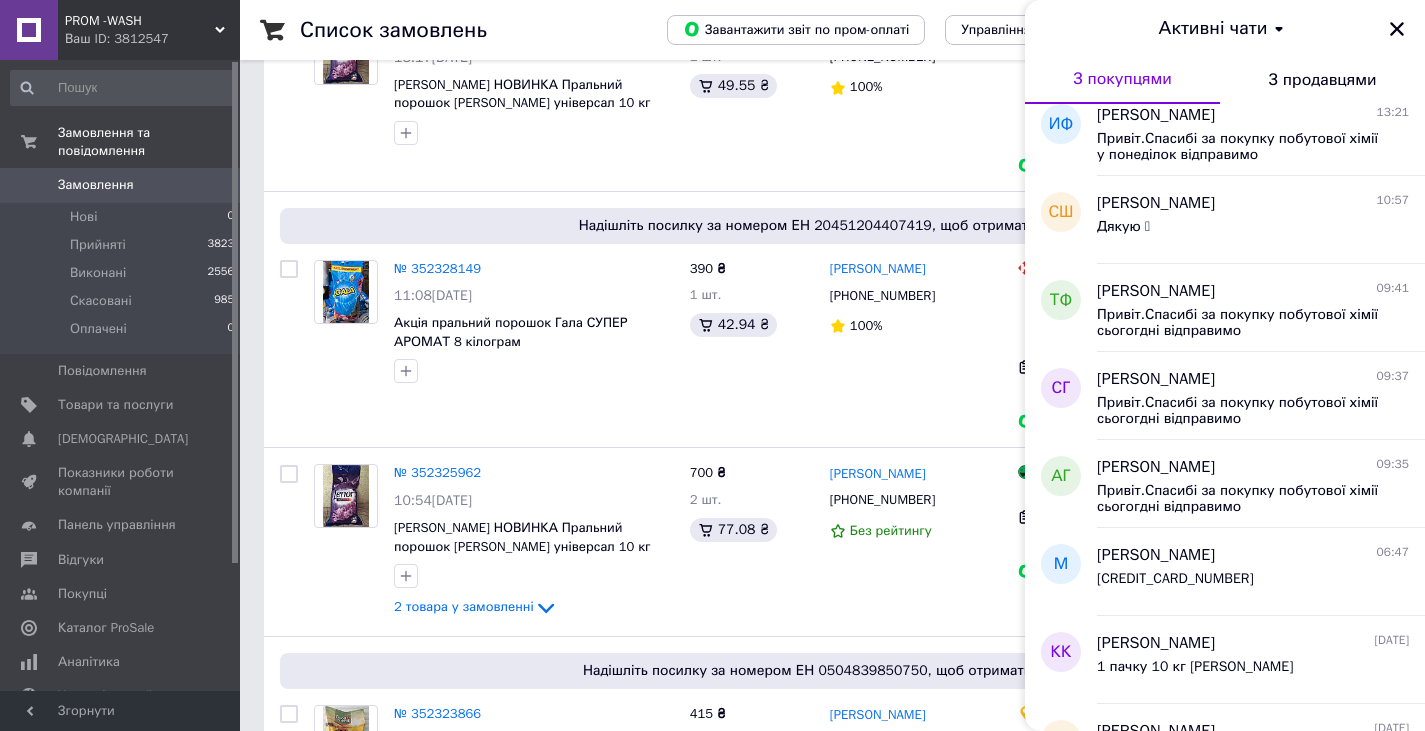 scroll, scrollTop: 600, scrollLeft: 0, axis: vertical 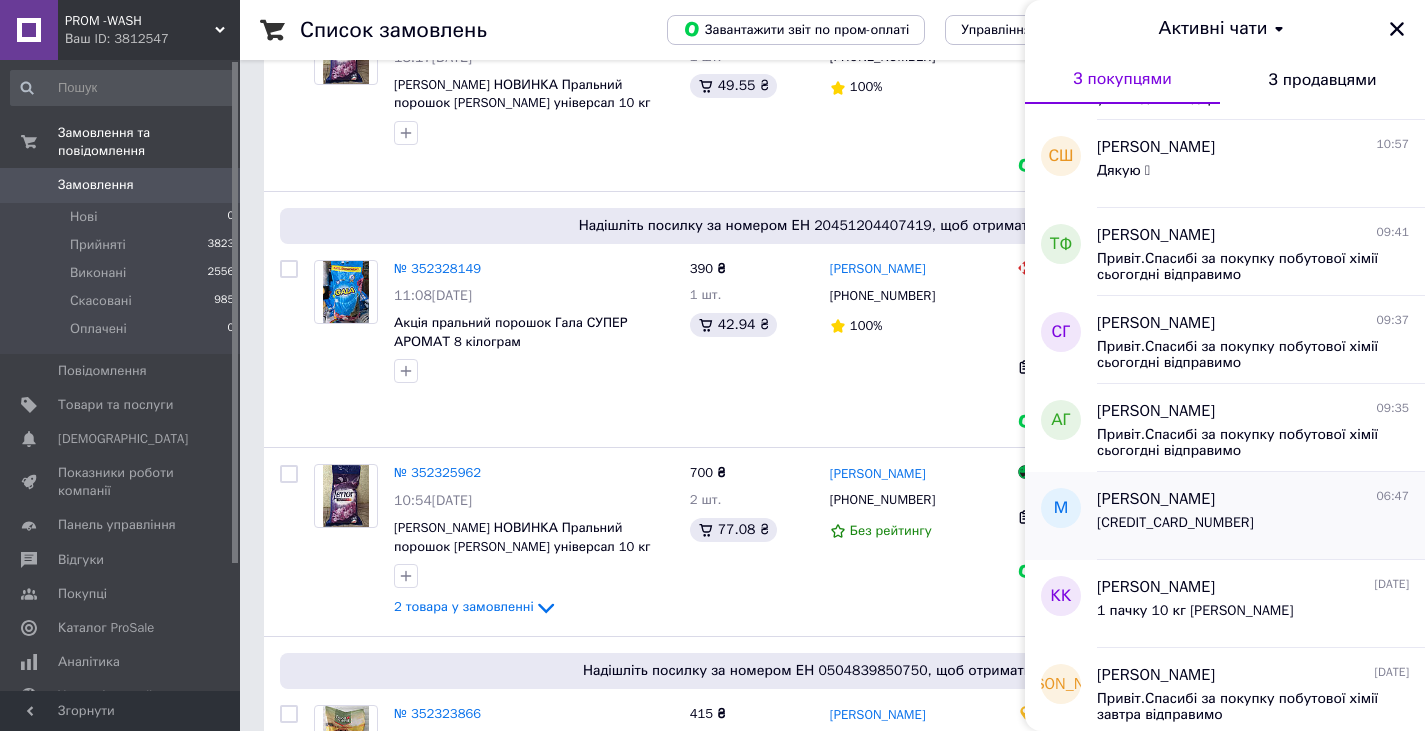 click on "5168752089329455" at bounding box center (1175, 523) 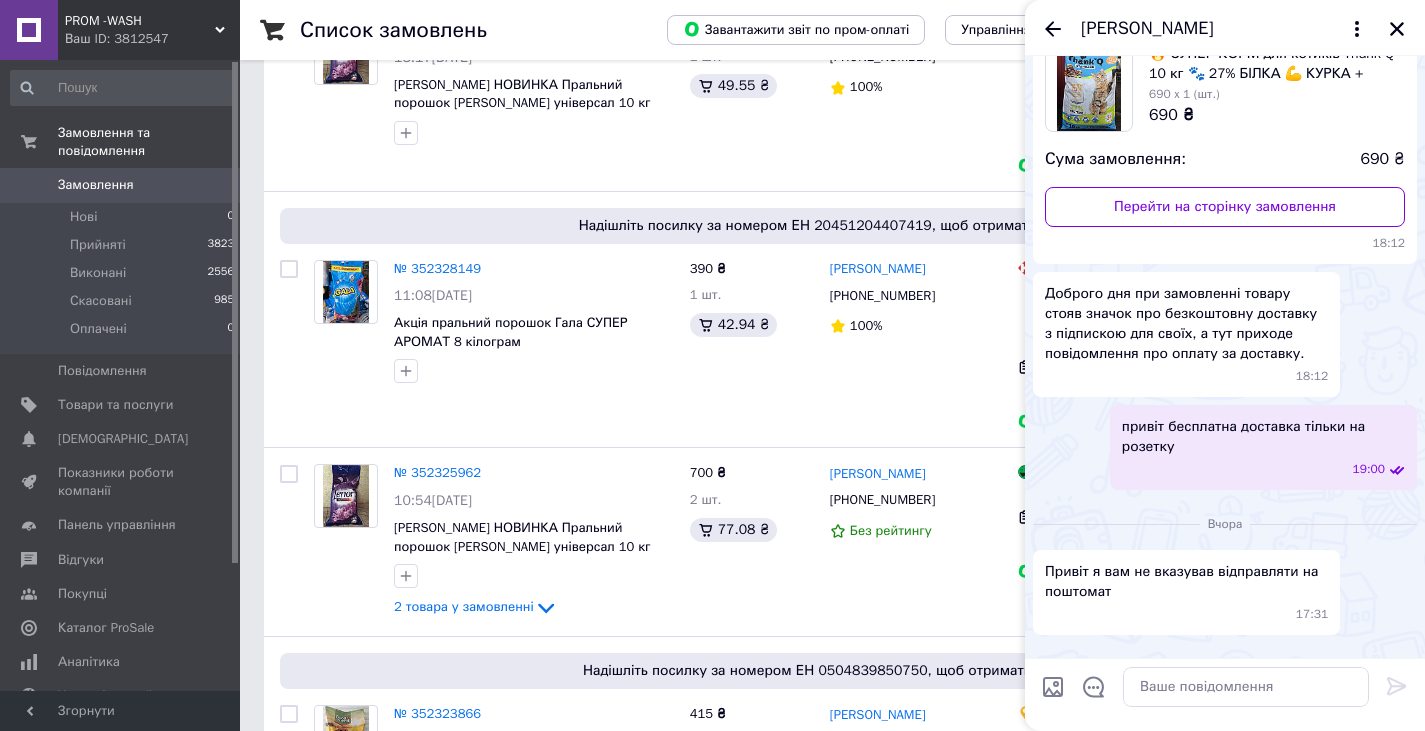 scroll, scrollTop: 137, scrollLeft: 0, axis: vertical 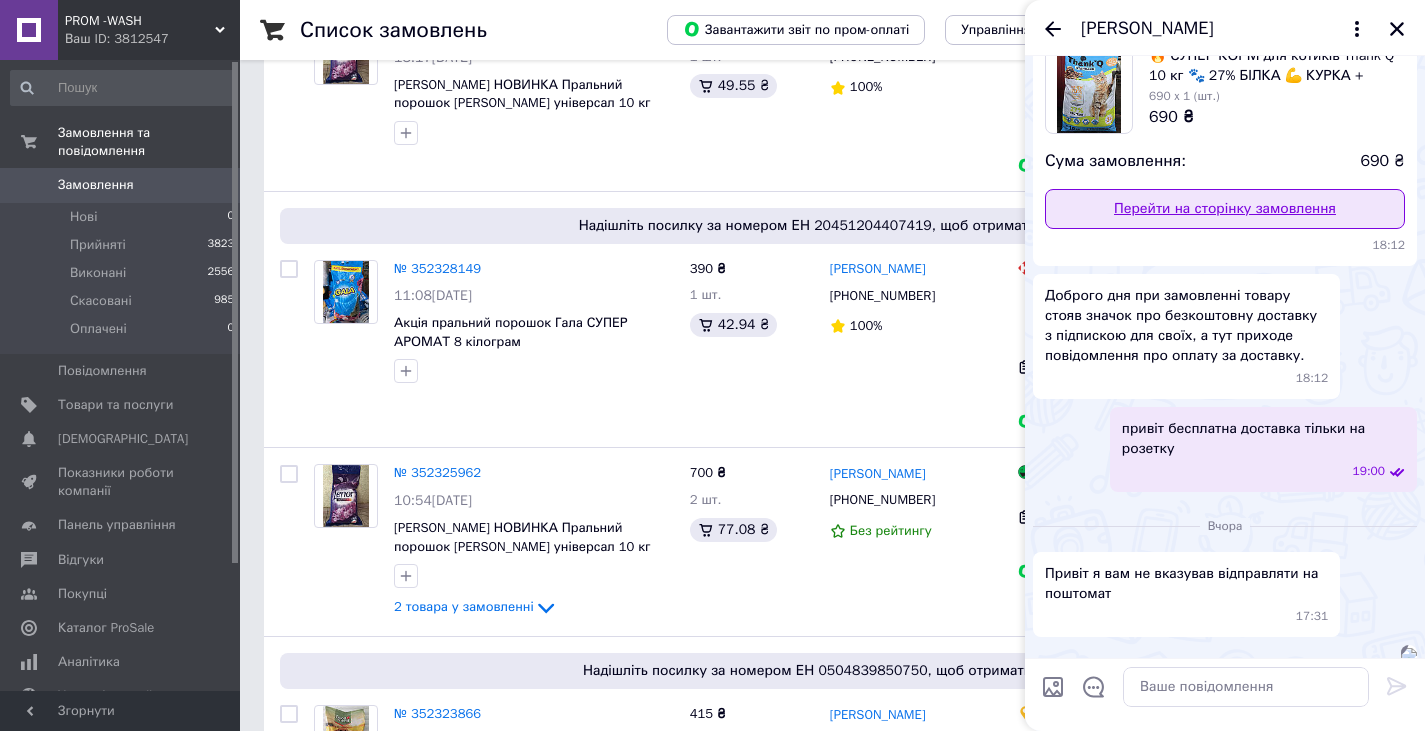 click on "Перейти на сторінку замовлення" at bounding box center (1225, 209) 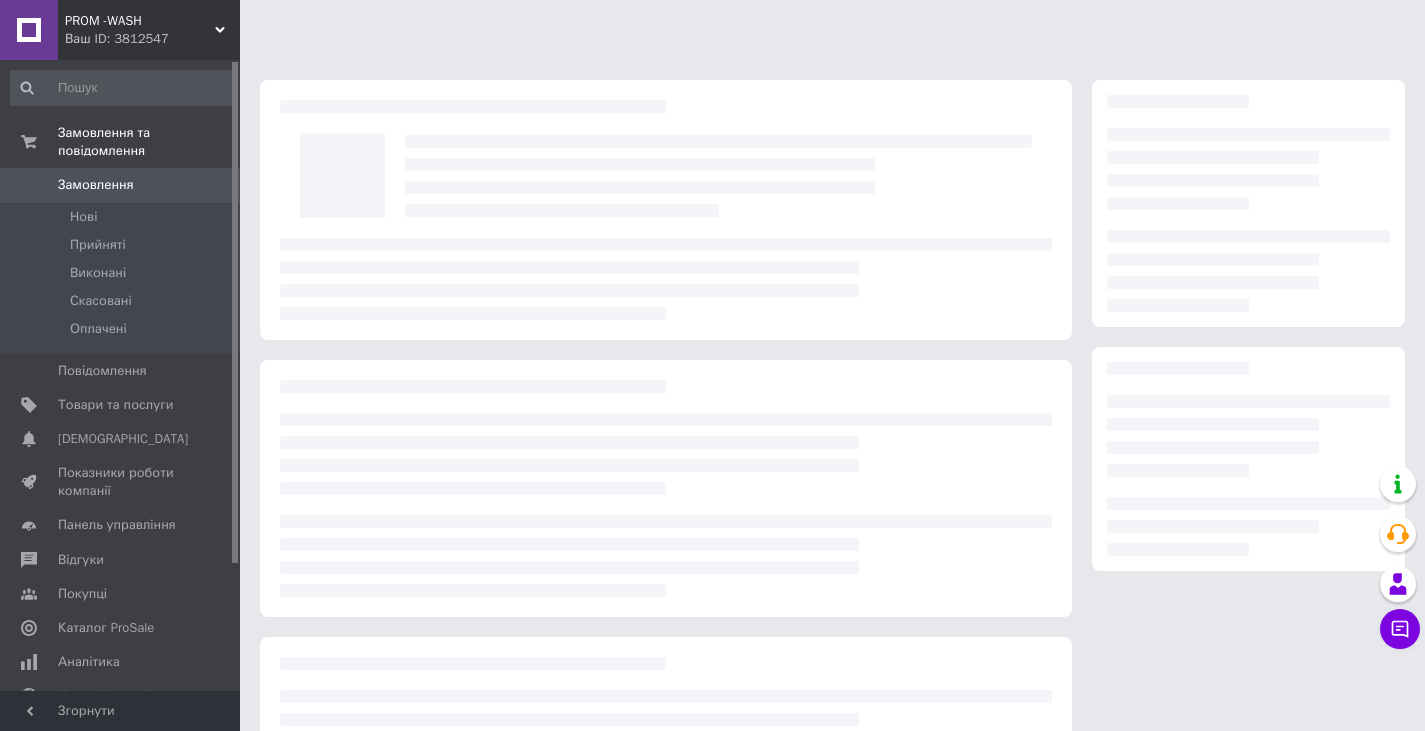 scroll, scrollTop: 0, scrollLeft: 0, axis: both 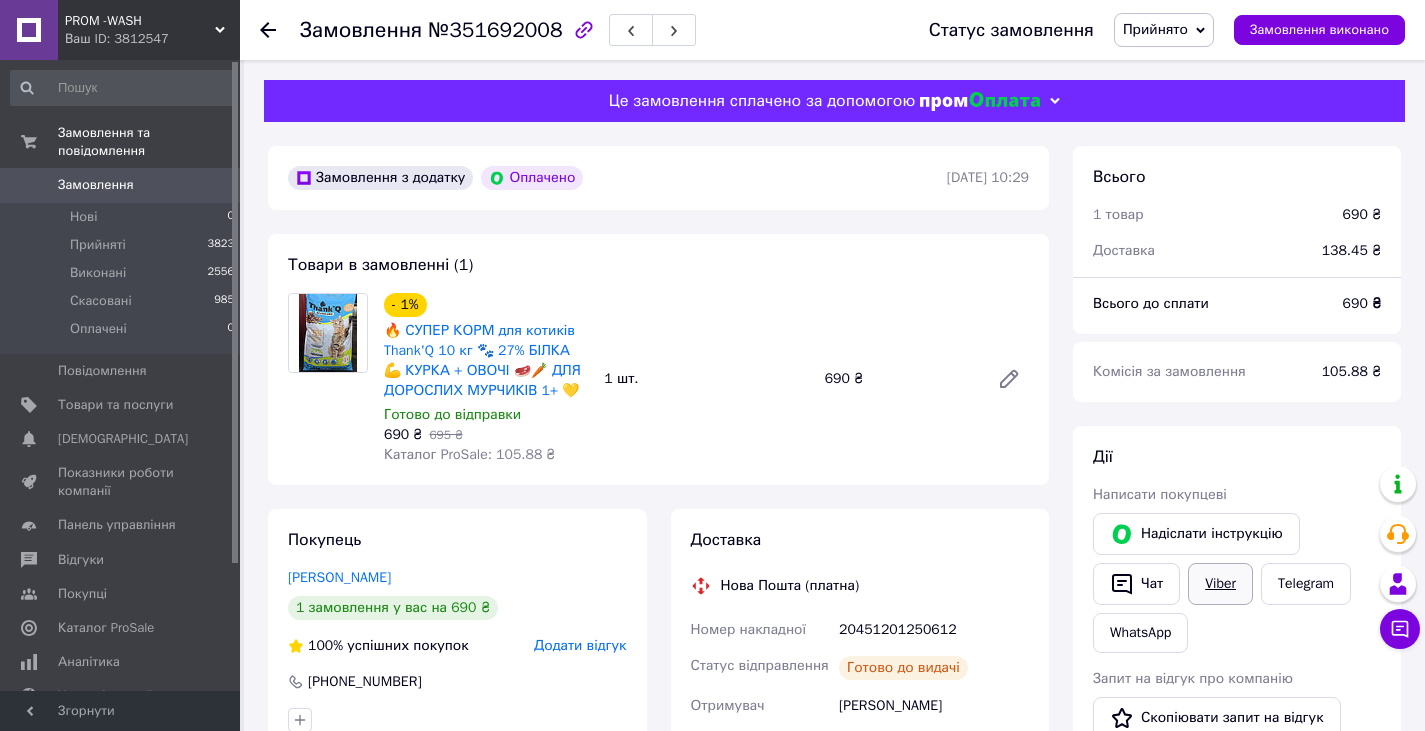 click on "Viber" at bounding box center [1220, 584] 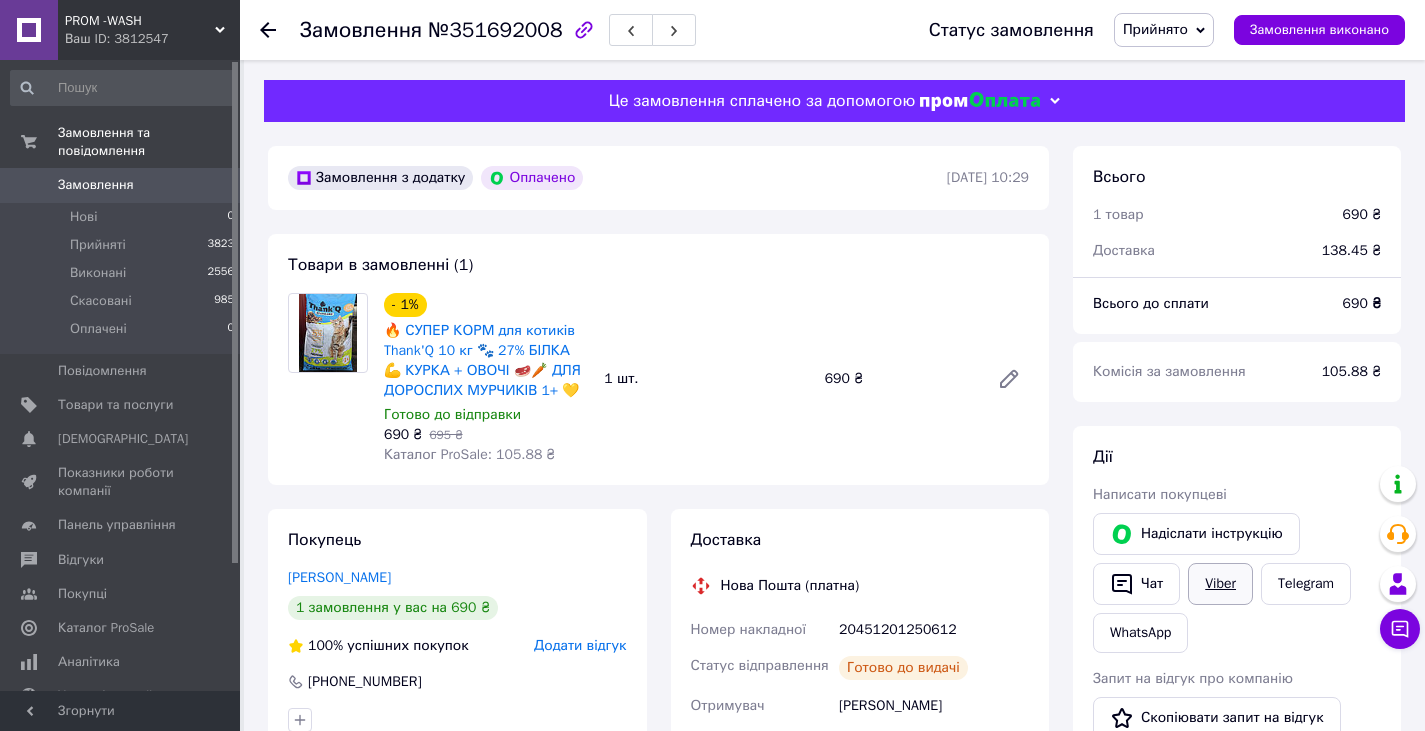 click on "Viber" at bounding box center [1220, 584] 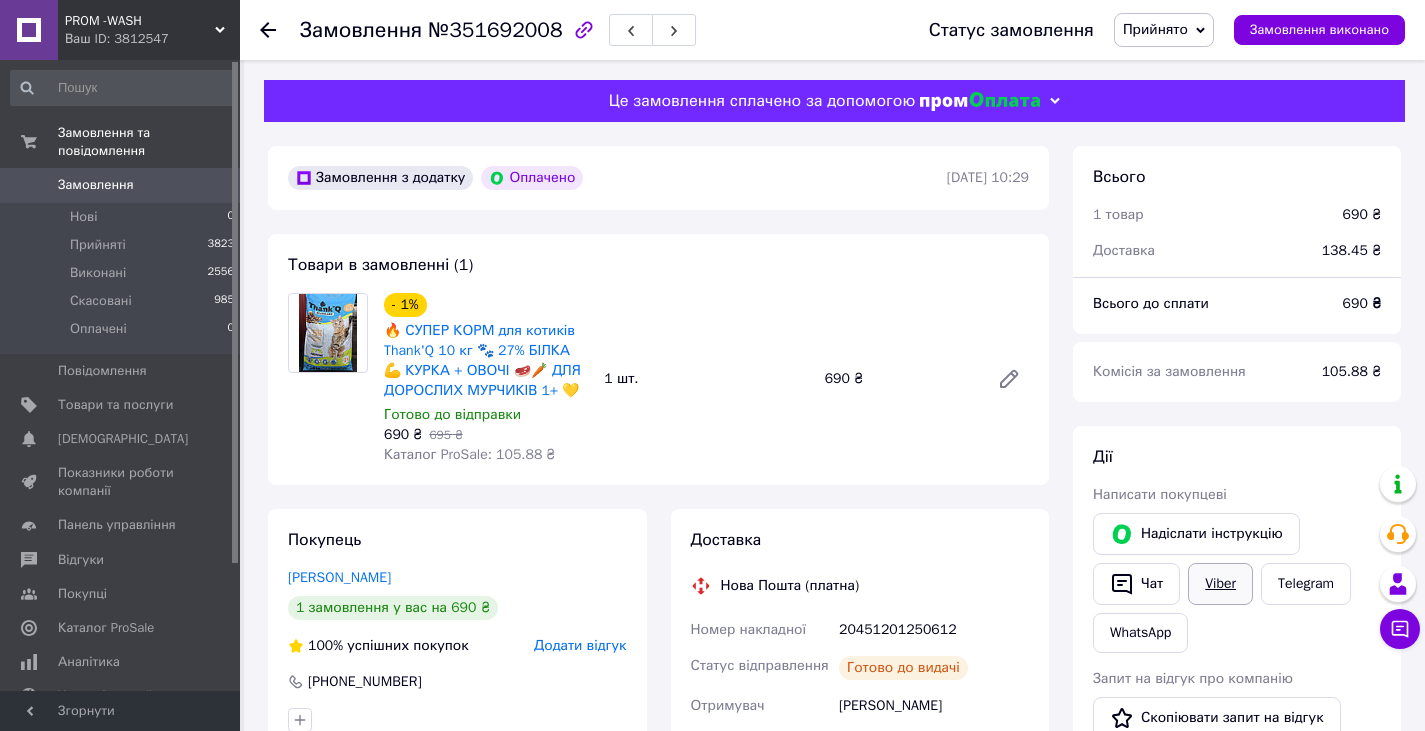 click on "Viber" at bounding box center [1220, 584] 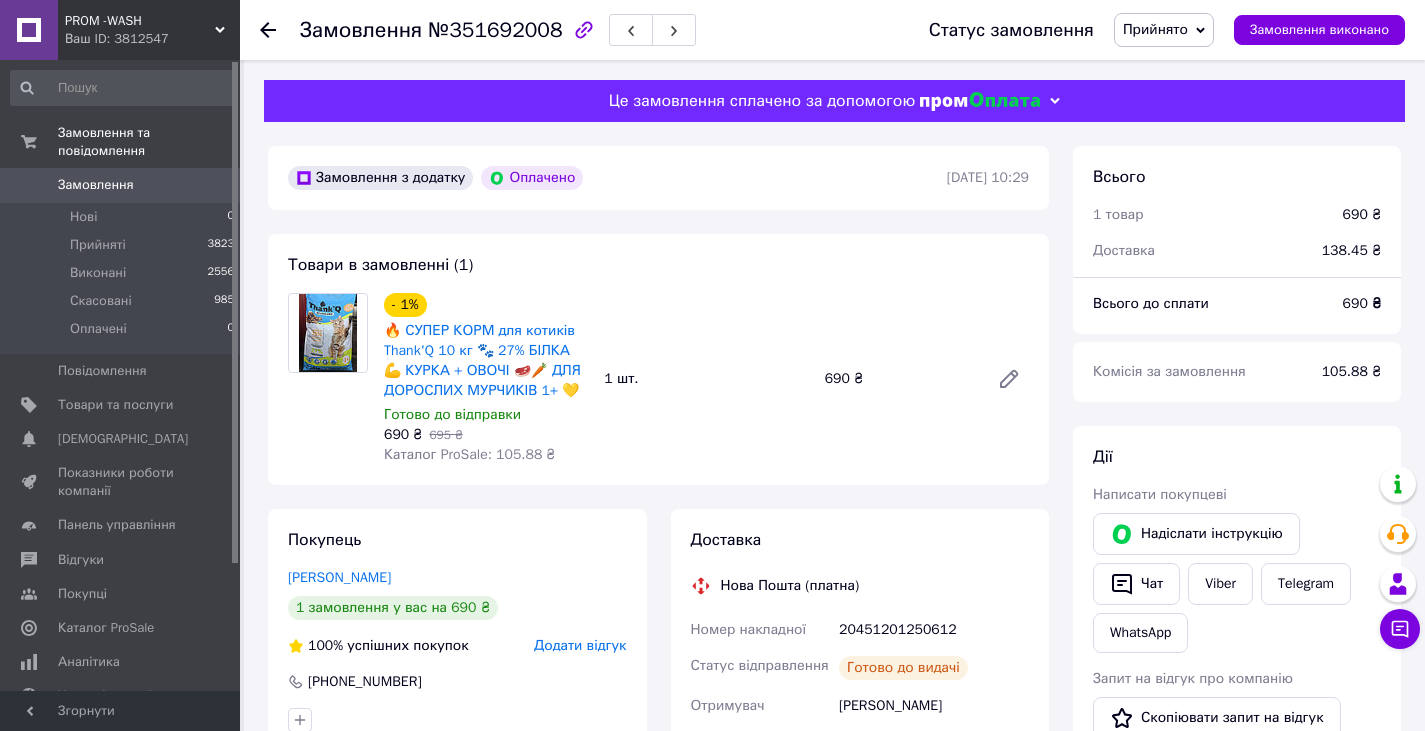 click on "Доставка Нова Пошта (платна) Номер накладної 20451201250612 Статус відправлення Готово до видачі Отримувач [PERSON_NAME] Телефон отримувача [PHONE_NUMBER] [GEOGRAPHIC_DATA] смт. Холми, [GEOGRAPHIC_DATA]: вул. [STREET_ADDRESS], біля відділення №1 Дата відправки [DATE] Платник Отримувач Оціночна вартість 690 ₴ Вартість доставки 138.45 ₴ Роздрукувати ЕН Платник Отримувач Відправник Прізвище отримувача [PERSON_NAME] Ім'я отримувача [PERSON_NAME] батькові отримувача Телефон отримувача [PHONE_NUMBER] Тип доставки У відділенні Кур'єром В поштоматі Місто смт. Холми Відділення Місце відправки Вантаж 690 <" at bounding box center [860, 792] 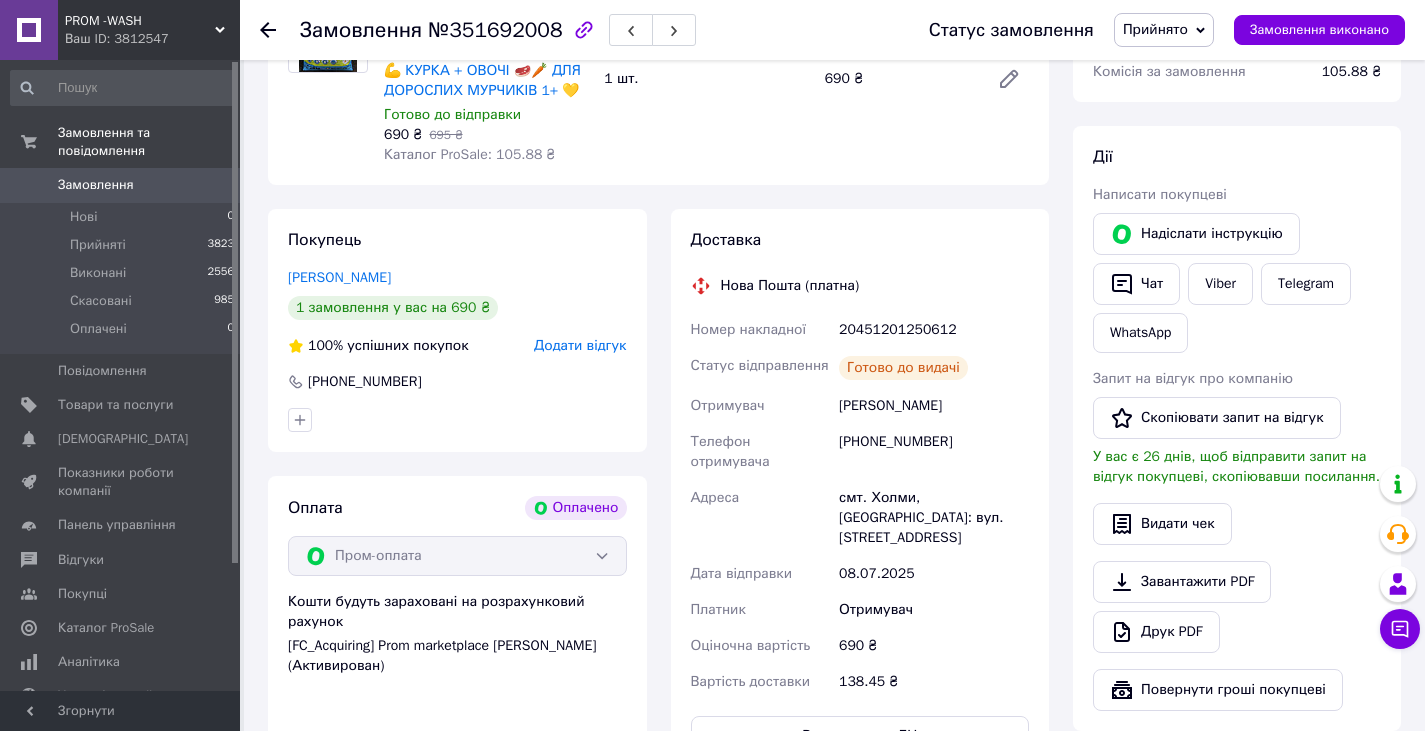 scroll, scrollTop: 0, scrollLeft: 0, axis: both 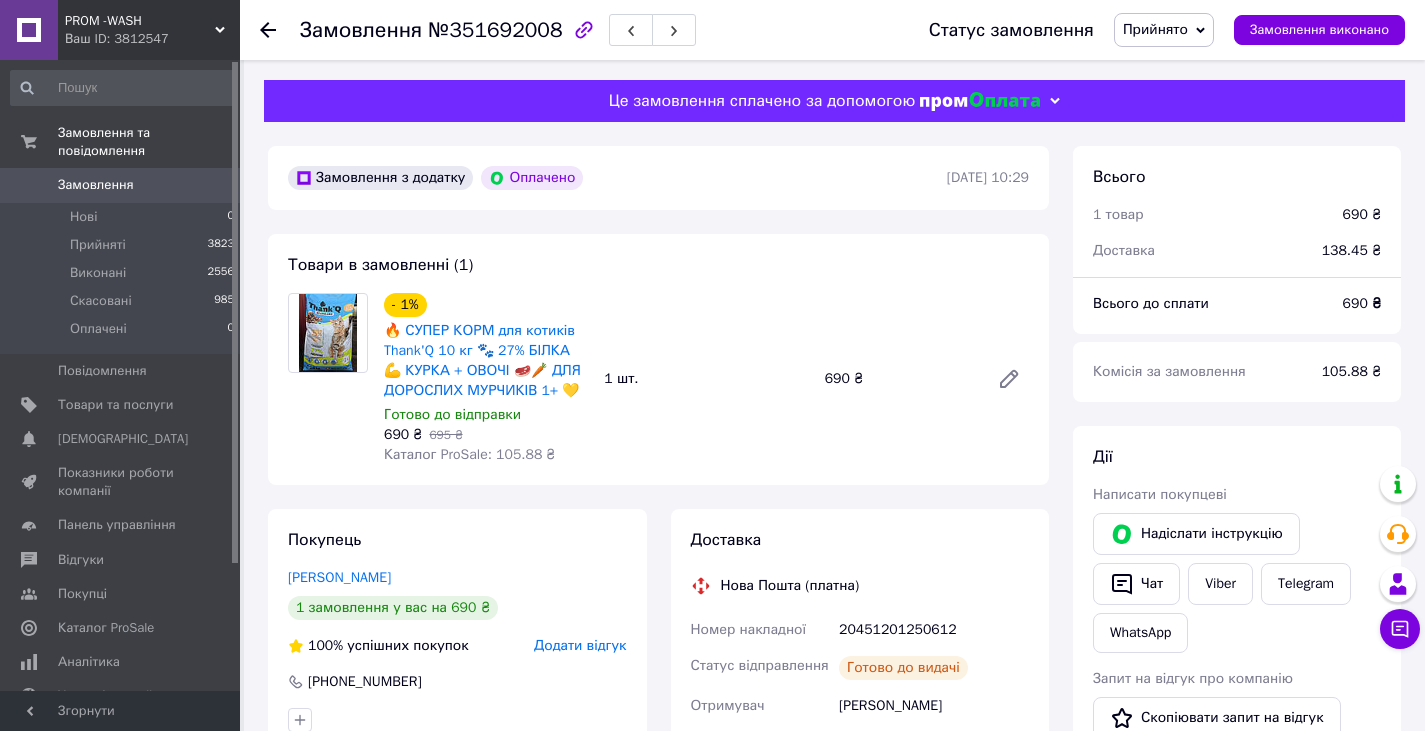 click at bounding box center [280, 30] 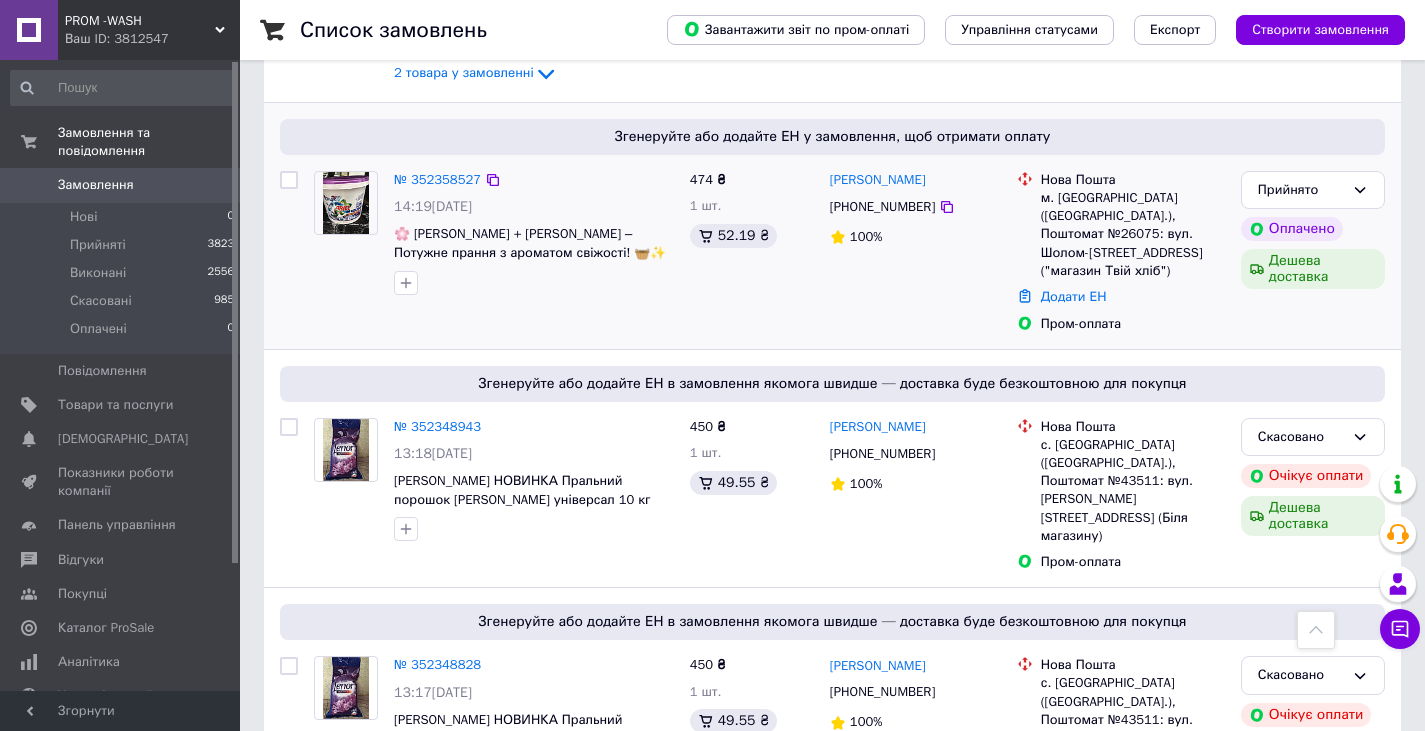 scroll, scrollTop: 900, scrollLeft: 0, axis: vertical 